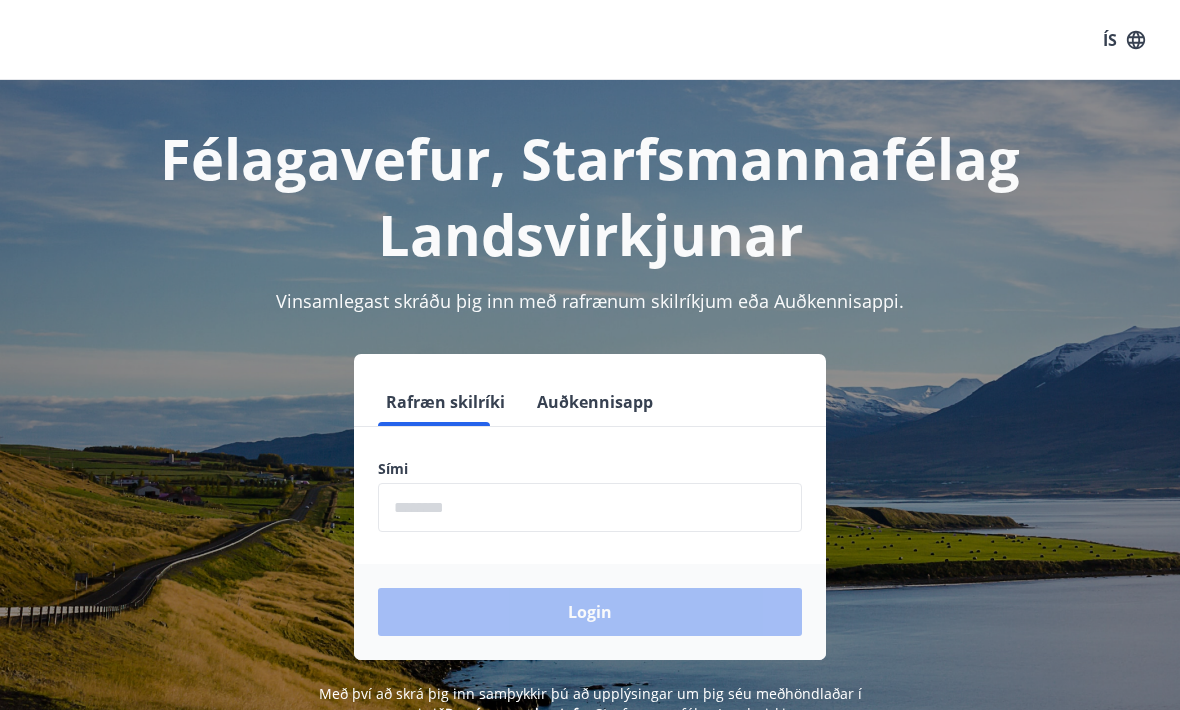 scroll, scrollTop: 0, scrollLeft: 0, axis: both 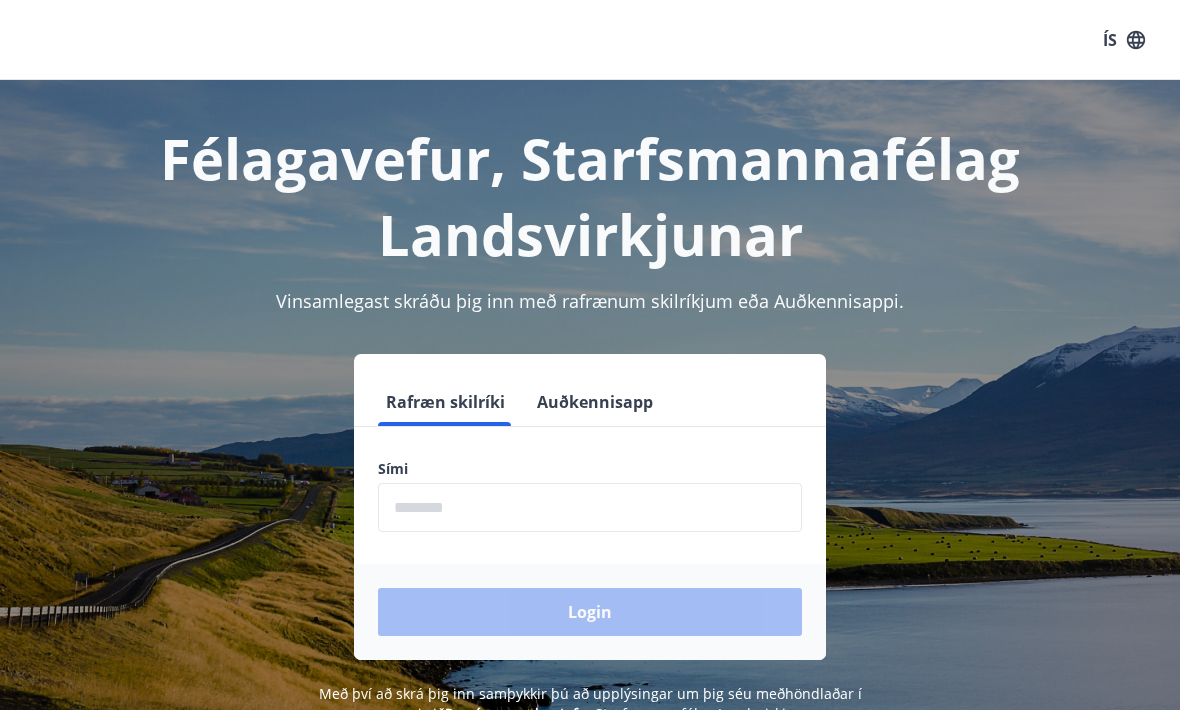 click at bounding box center (590, 507) 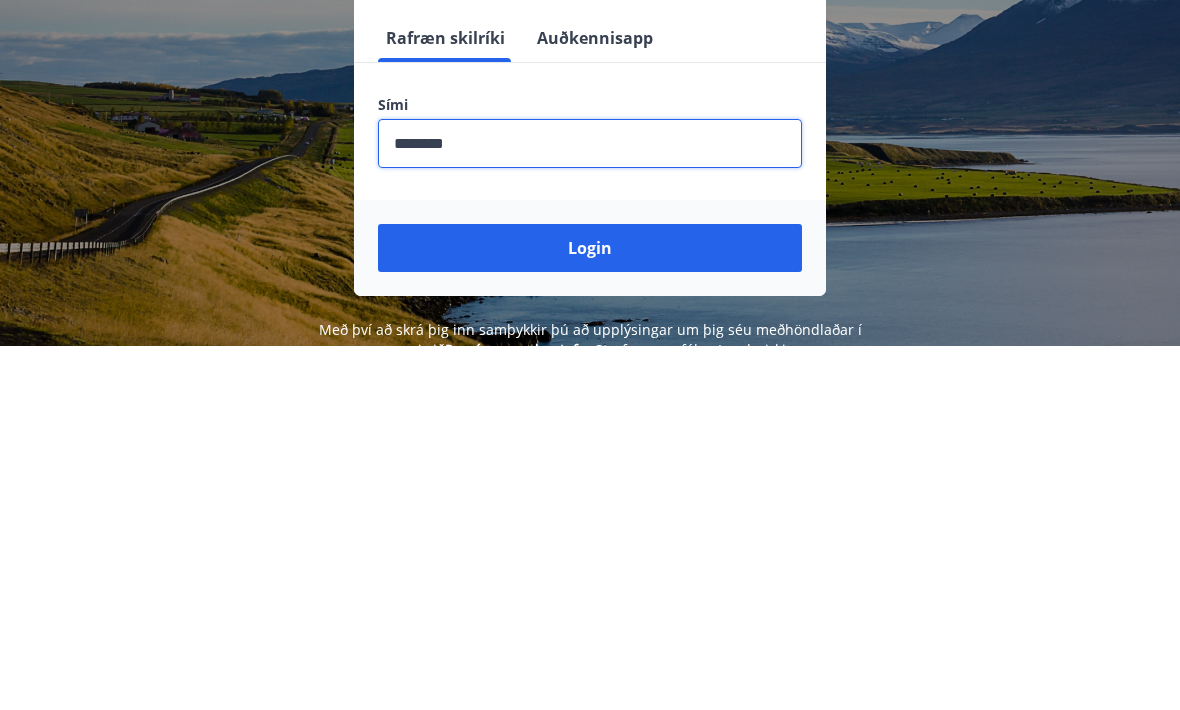 type on "********" 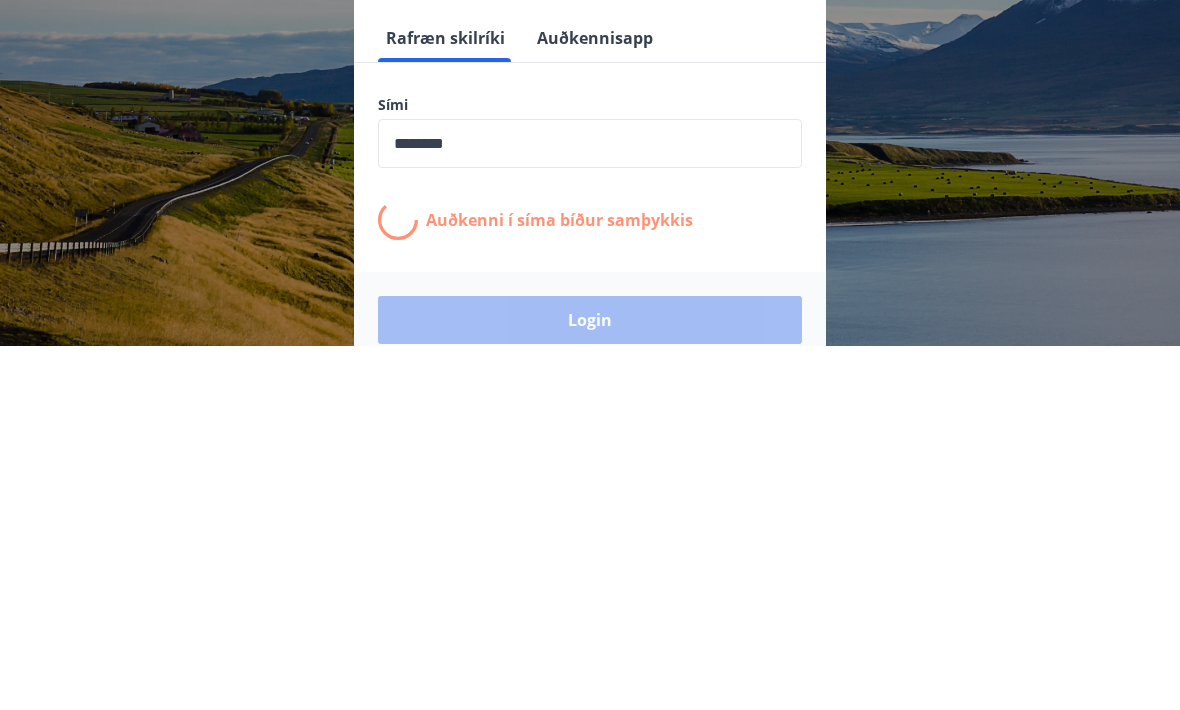 scroll, scrollTop: 311, scrollLeft: 0, axis: vertical 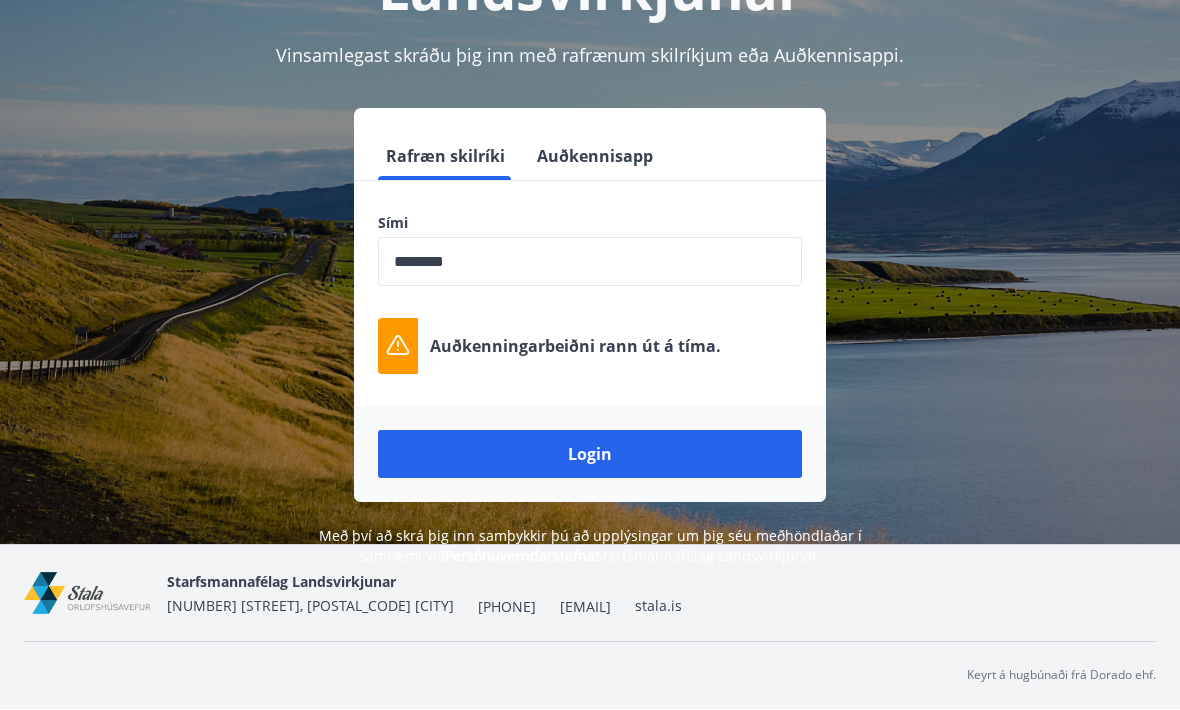 click on "Login" at bounding box center [590, 455] 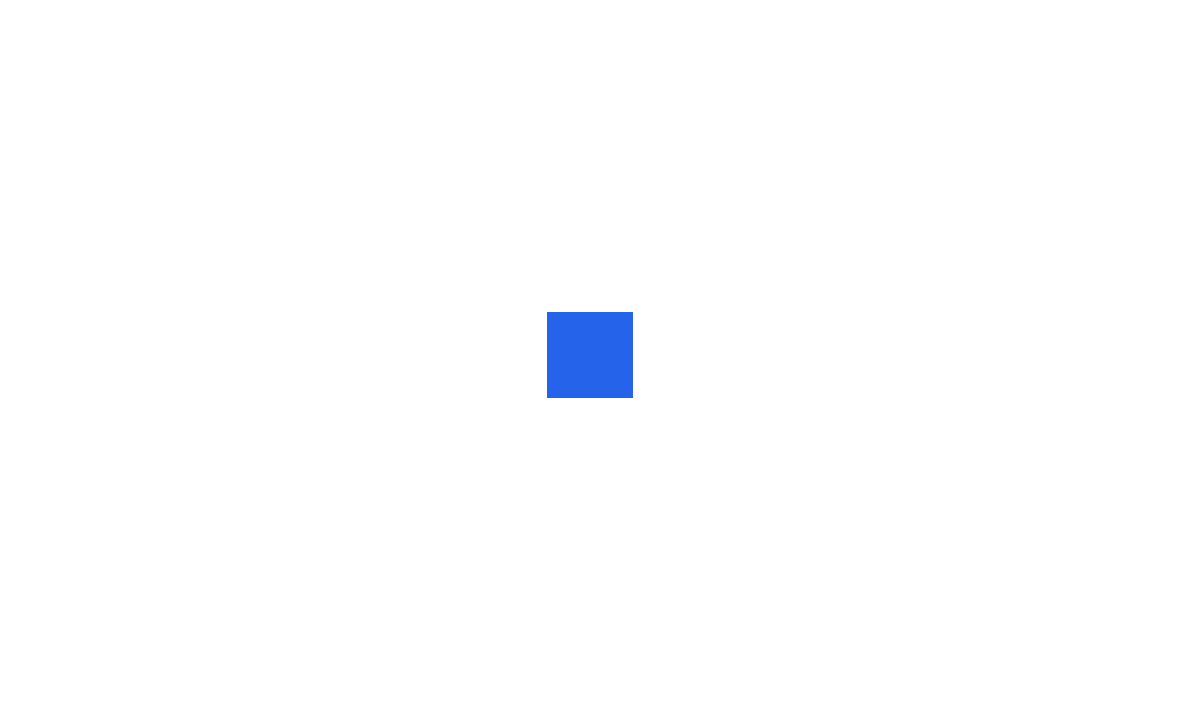 scroll, scrollTop: 0, scrollLeft: 0, axis: both 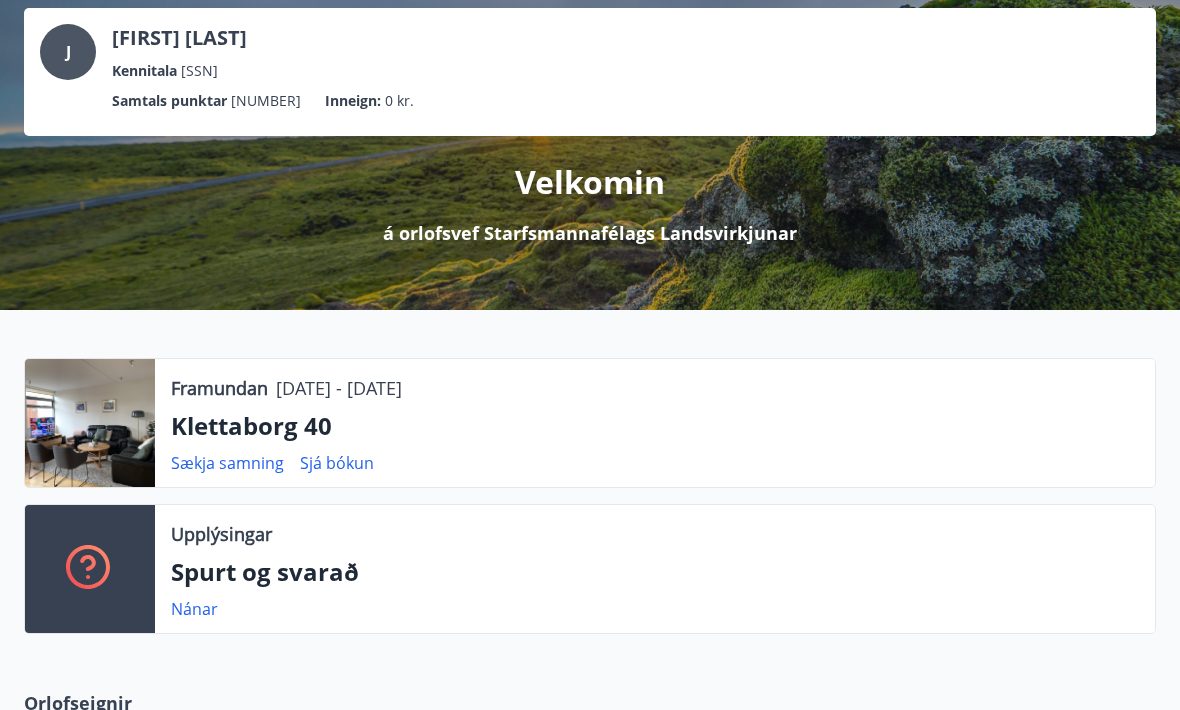 click at bounding box center (90, 424) 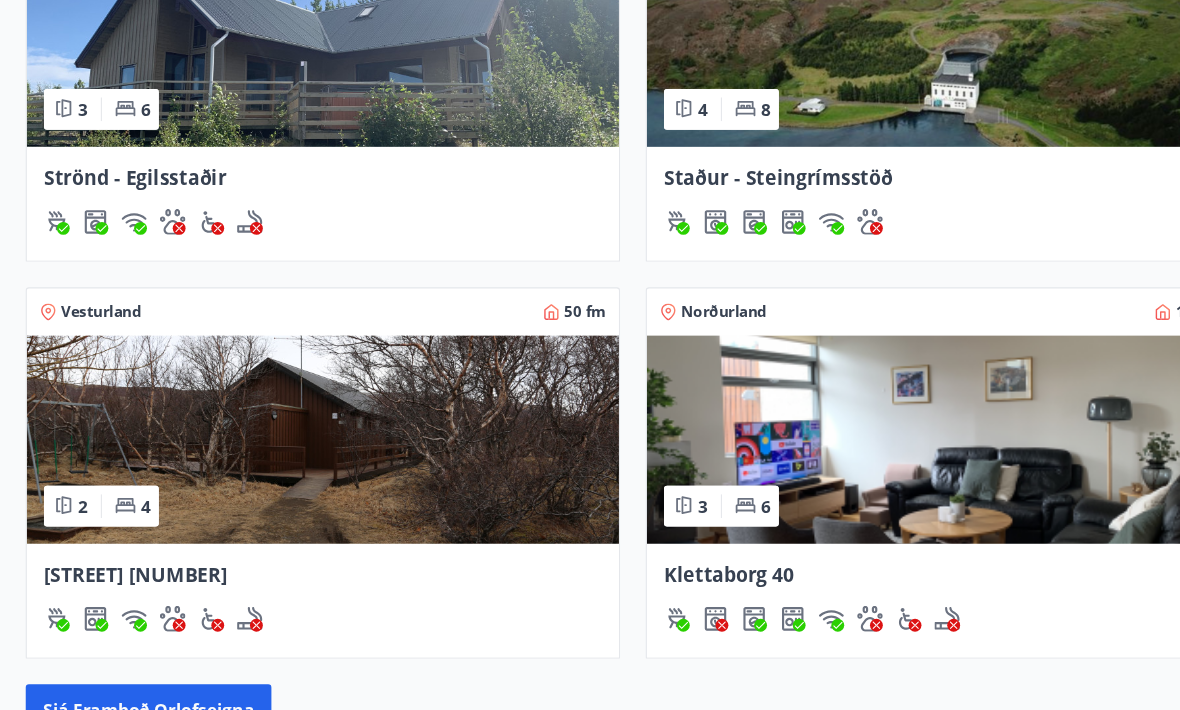 scroll, scrollTop: 953, scrollLeft: 0, axis: vertical 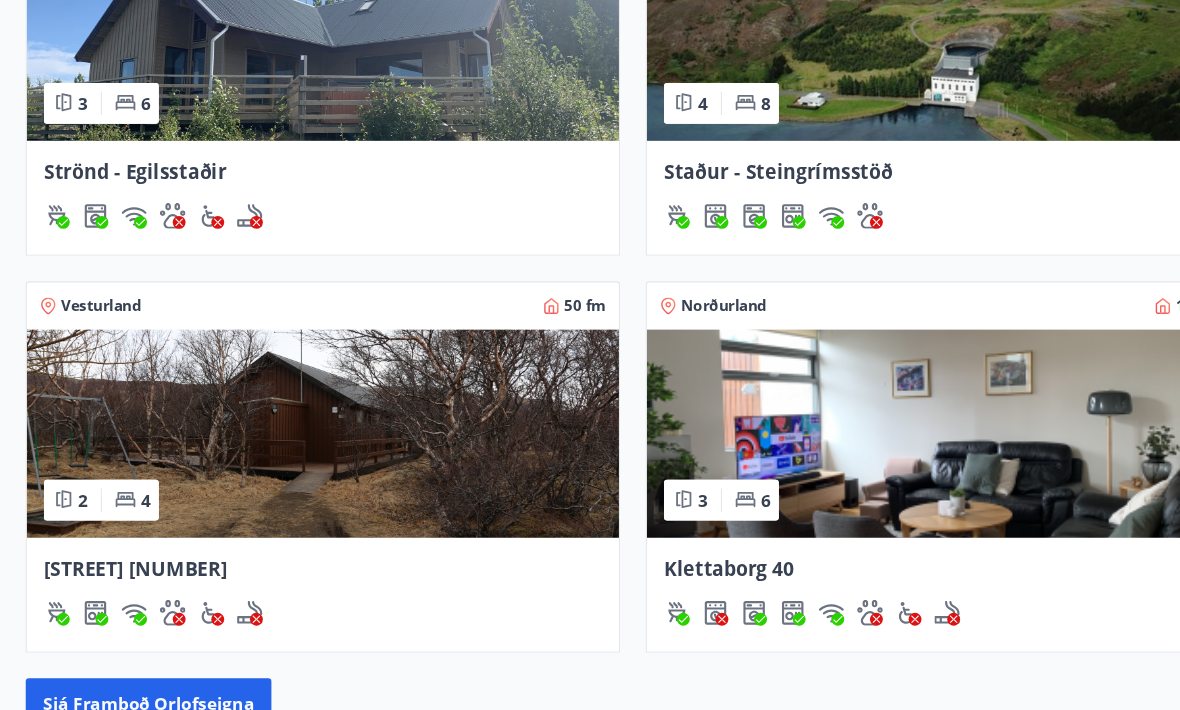 click at bounding box center (879, 404) 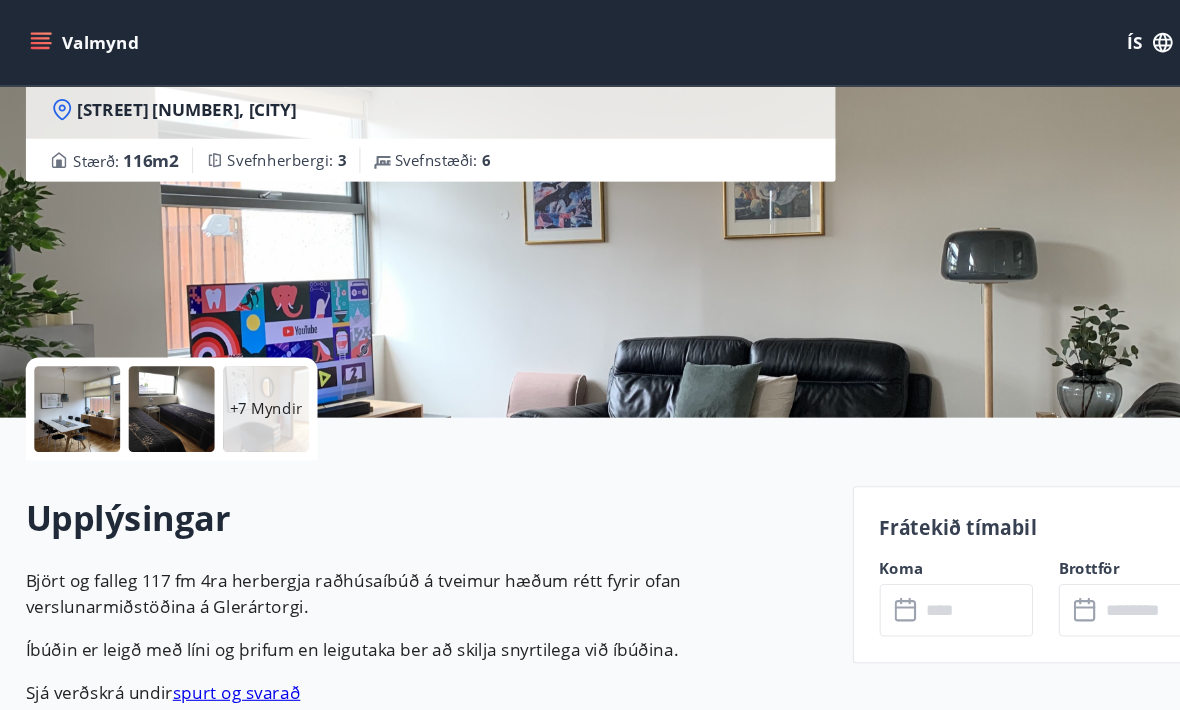 scroll, scrollTop: 211, scrollLeft: 0, axis: vertical 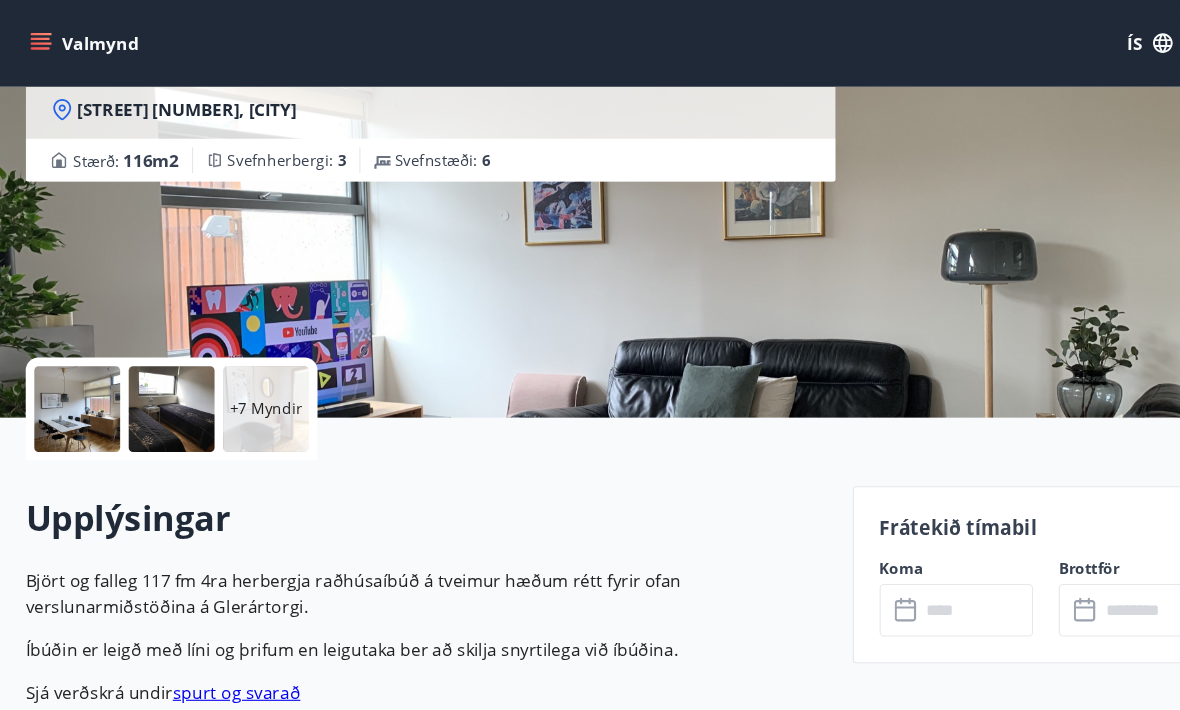 click on "+7 Myndir" at bounding box center (248, 381) 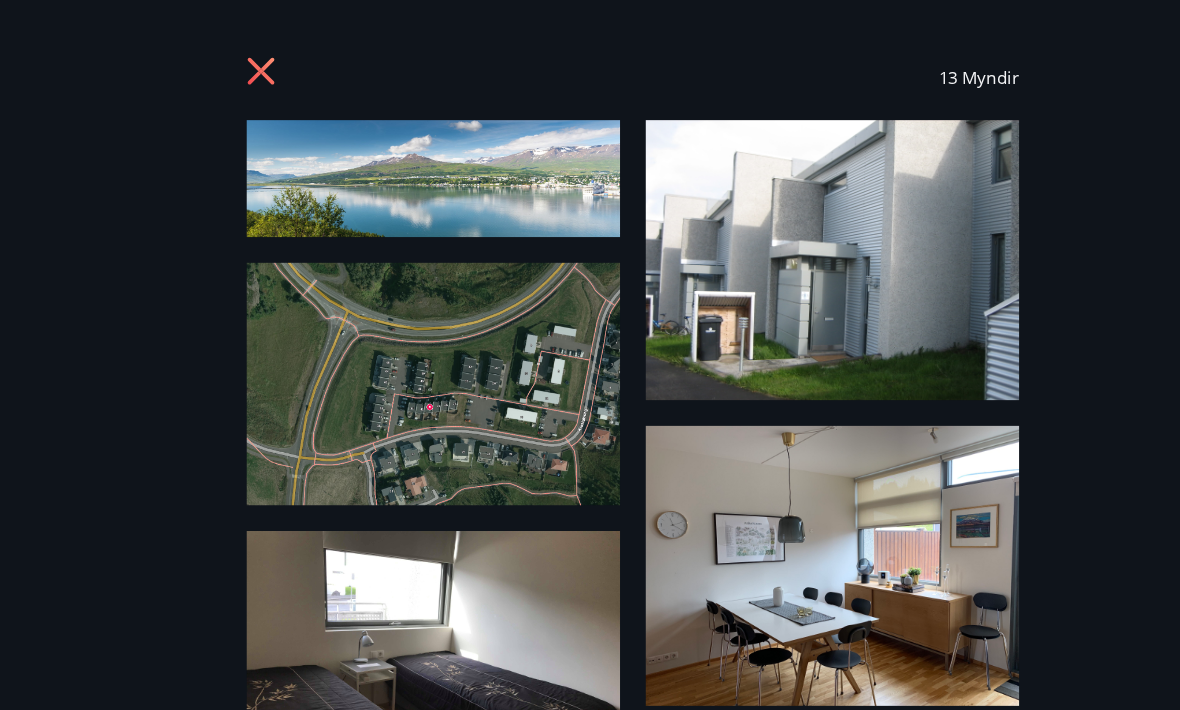 click at bounding box center (404, 625) 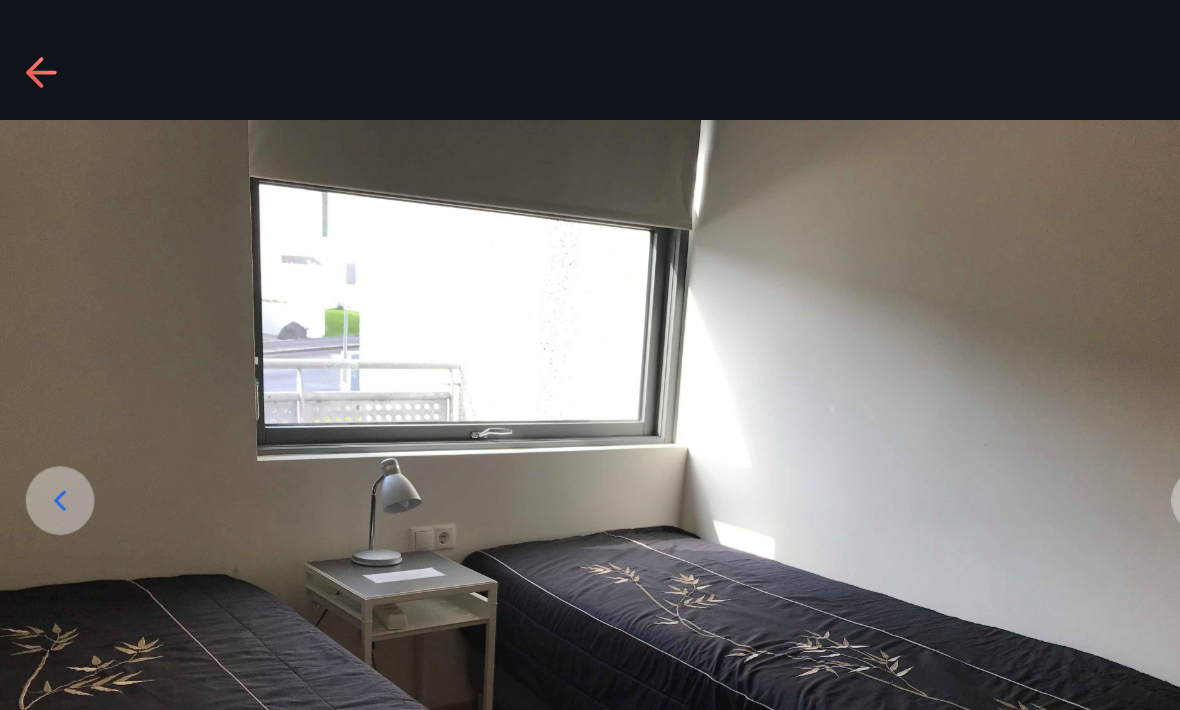 scroll, scrollTop: 39, scrollLeft: 0, axis: vertical 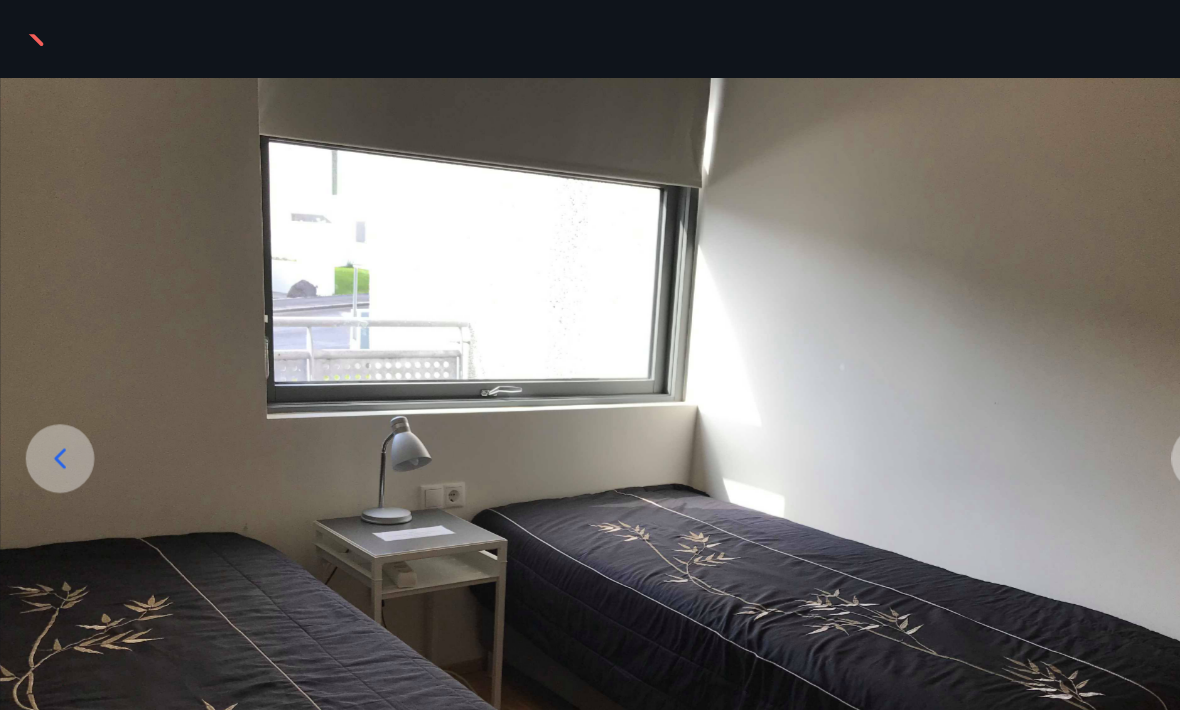 click at bounding box center (56, 428) 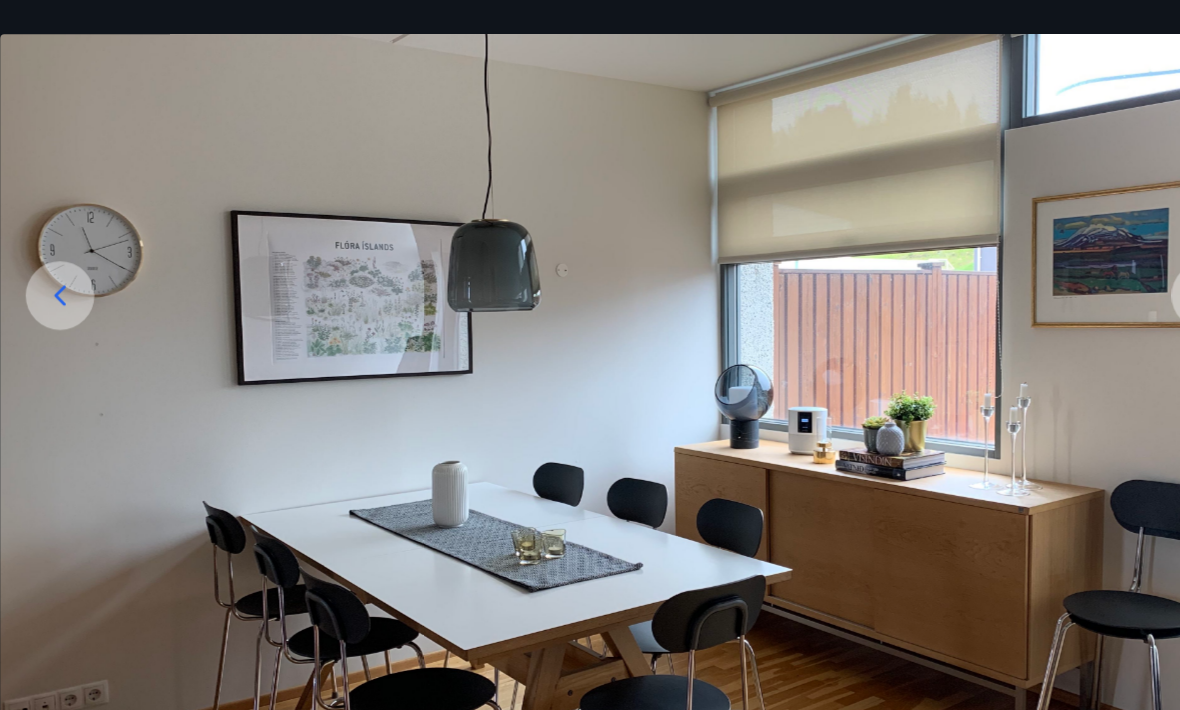scroll, scrollTop: 198, scrollLeft: 0, axis: vertical 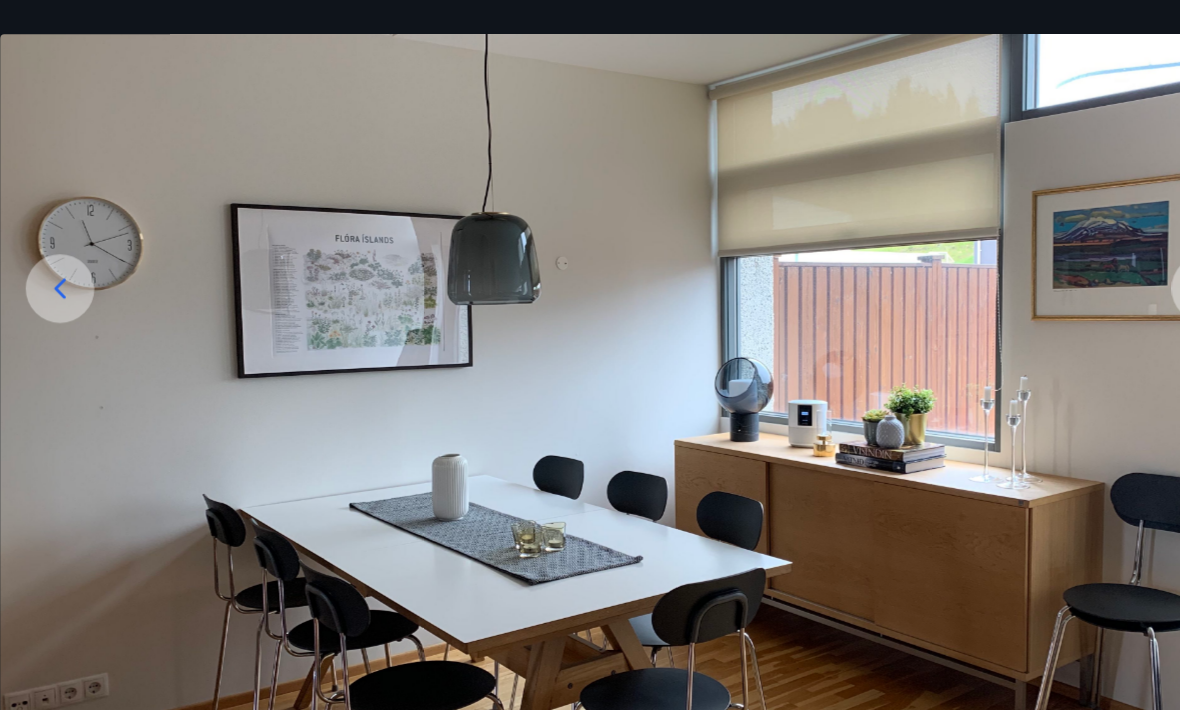 click 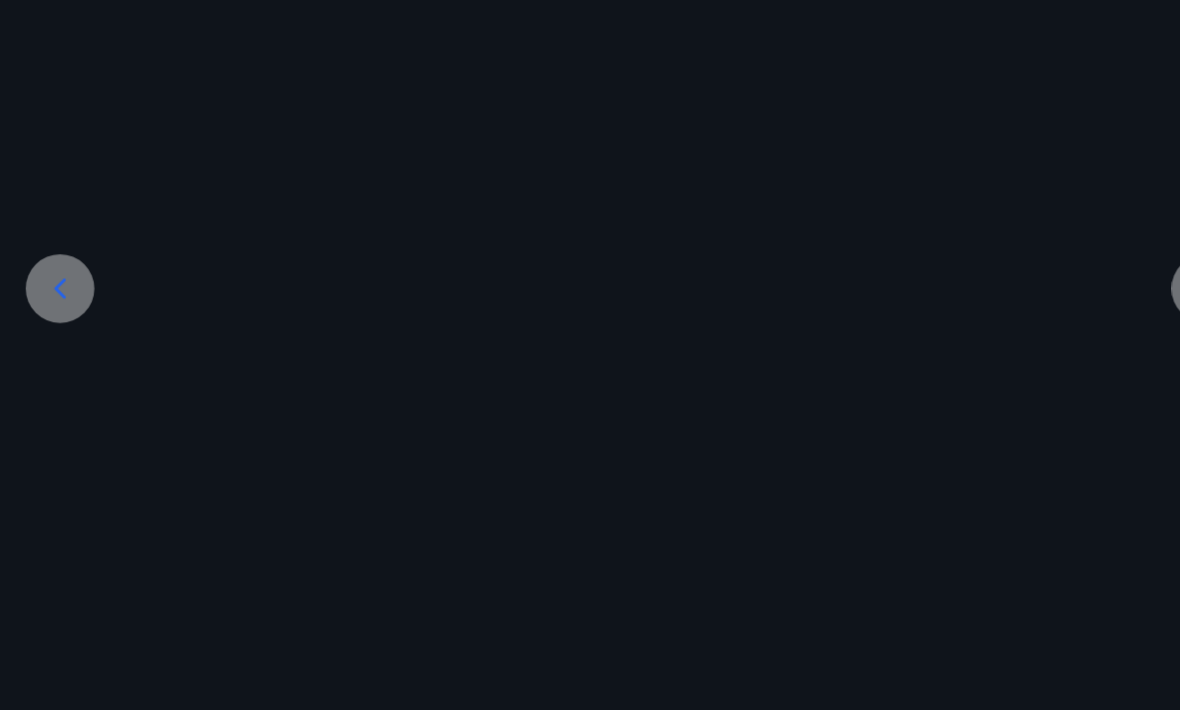 scroll, scrollTop: 189, scrollLeft: 0, axis: vertical 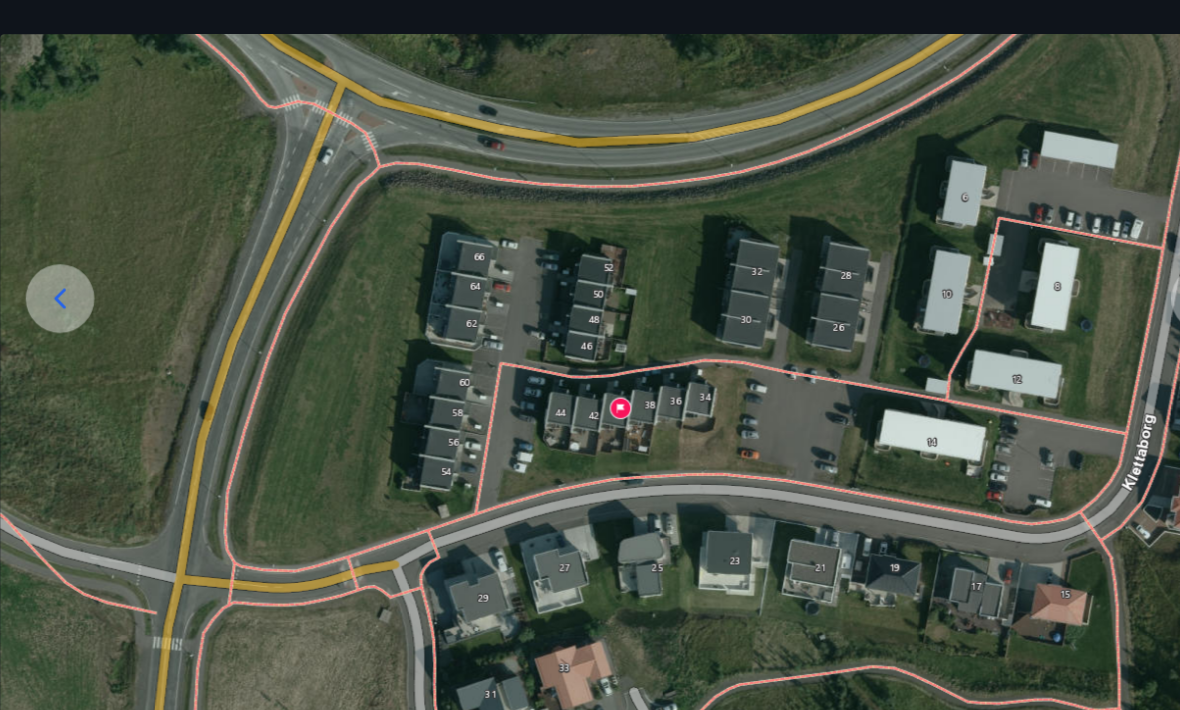 click 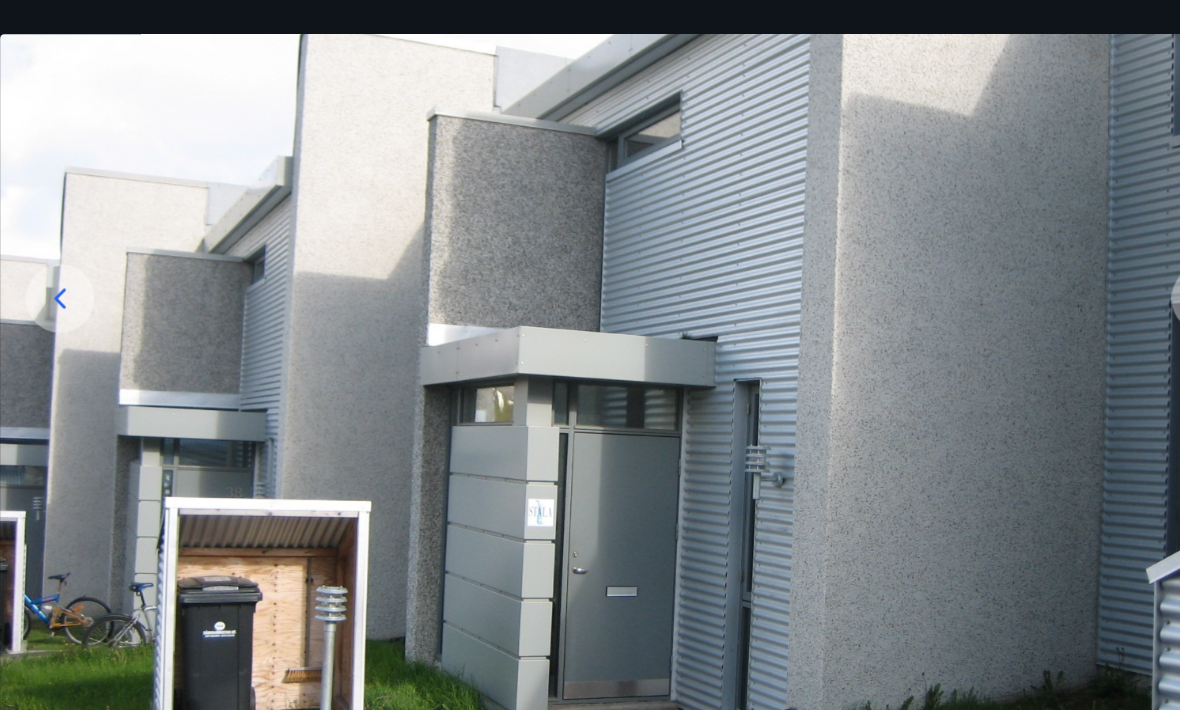click 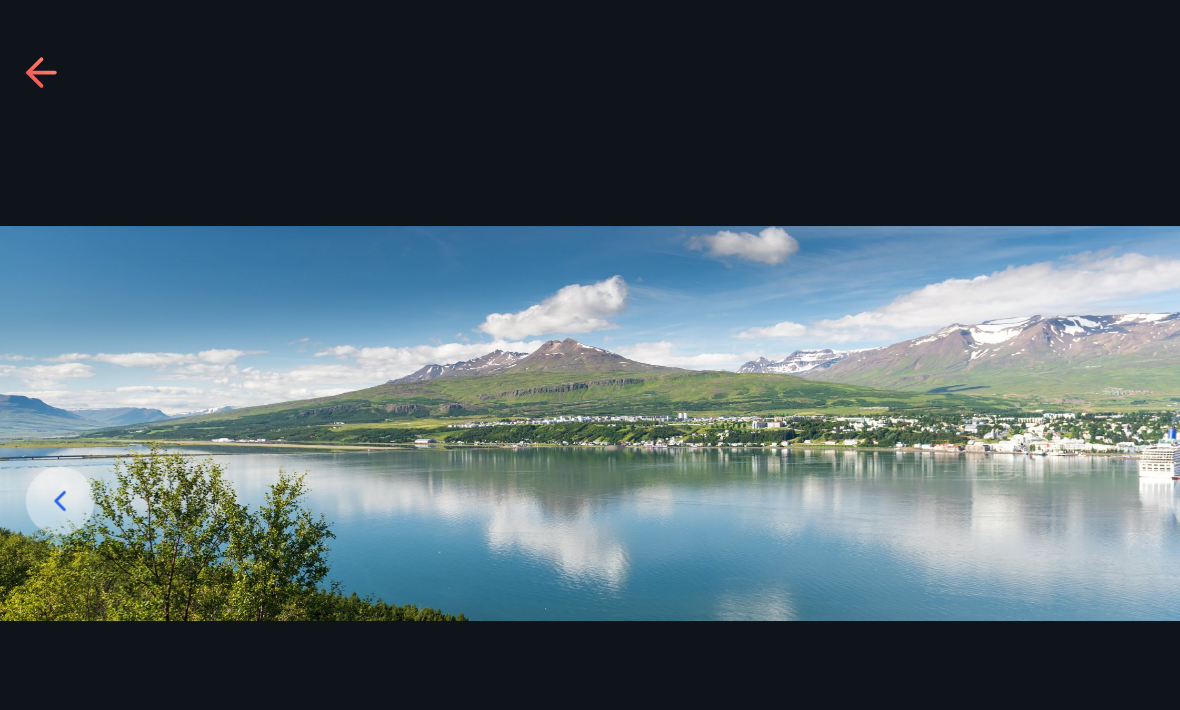 scroll, scrollTop: 0, scrollLeft: 0, axis: both 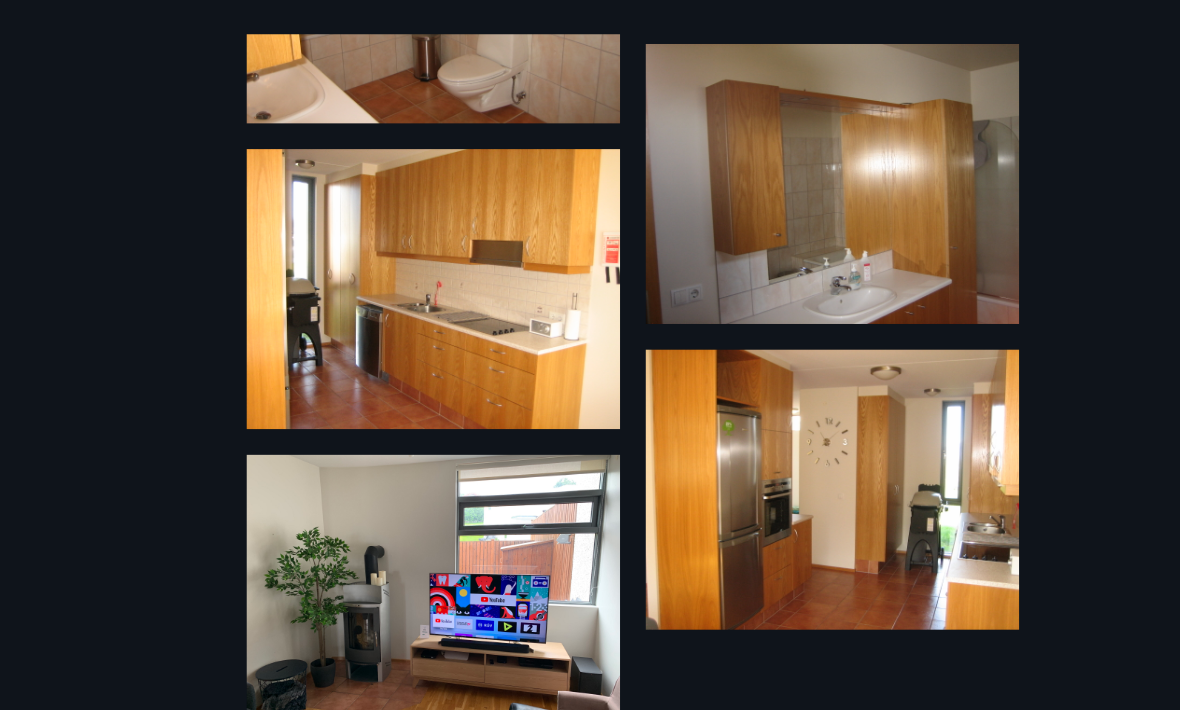 click at bounding box center [776, 456] 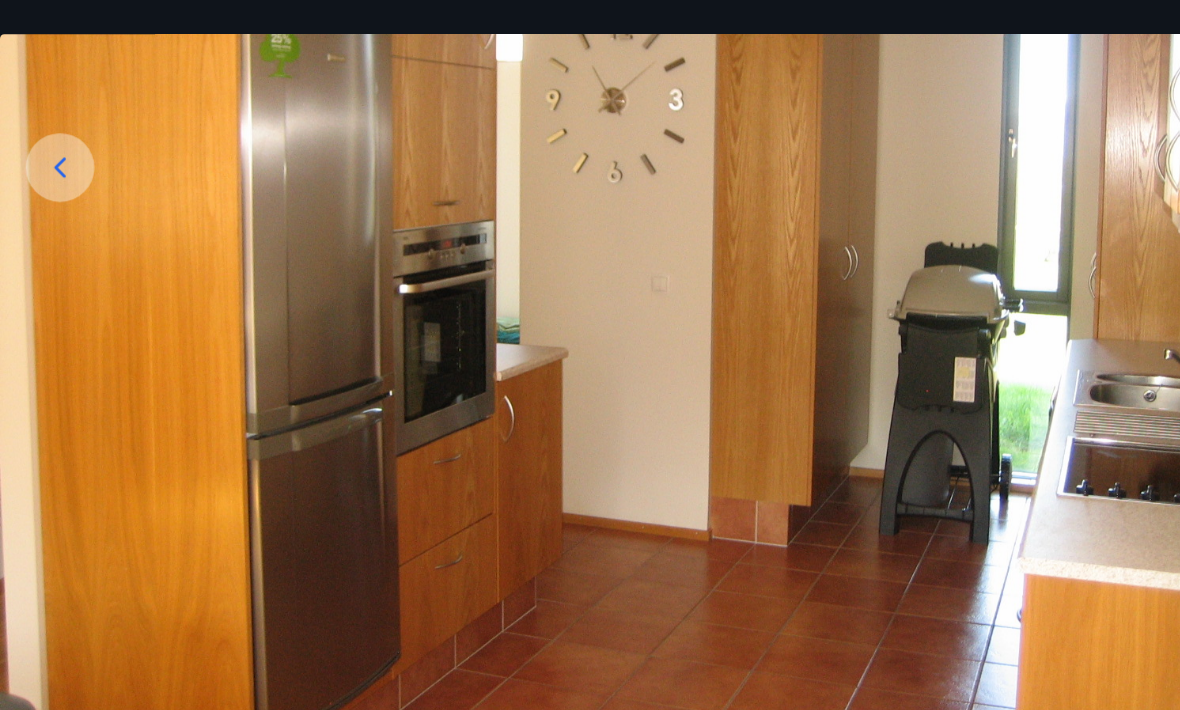 scroll, scrollTop: 306, scrollLeft: 0, axis: vertical 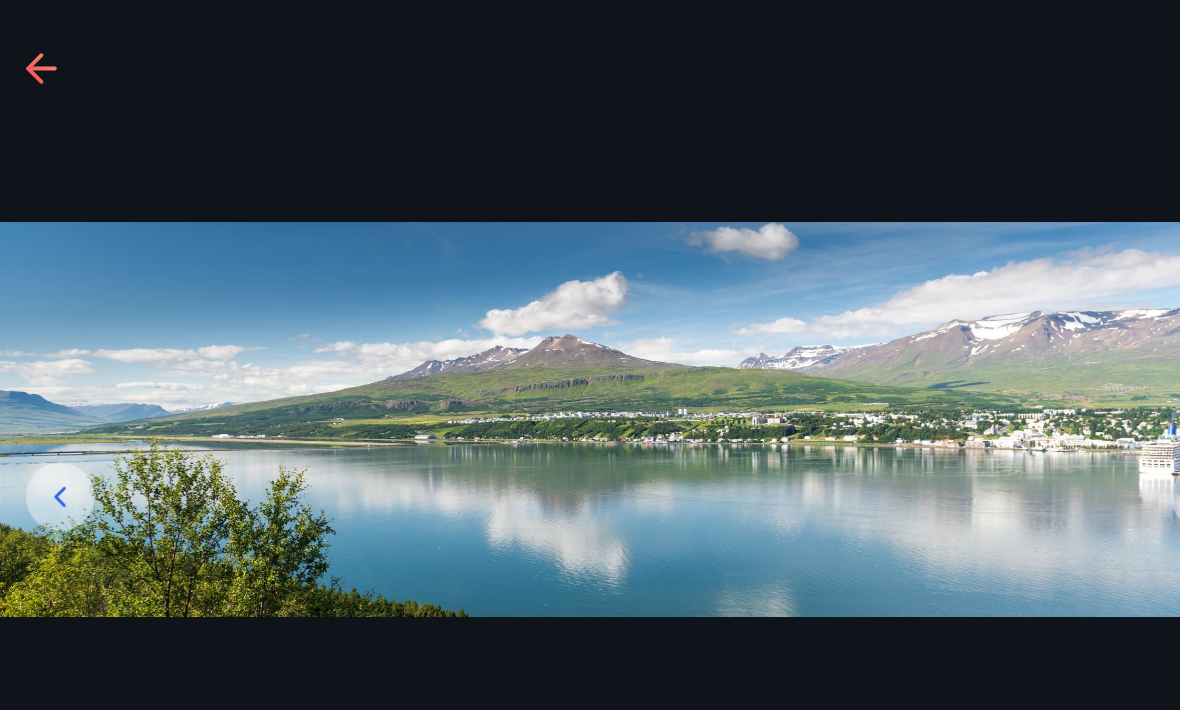 click at bounding box center [590, 395] 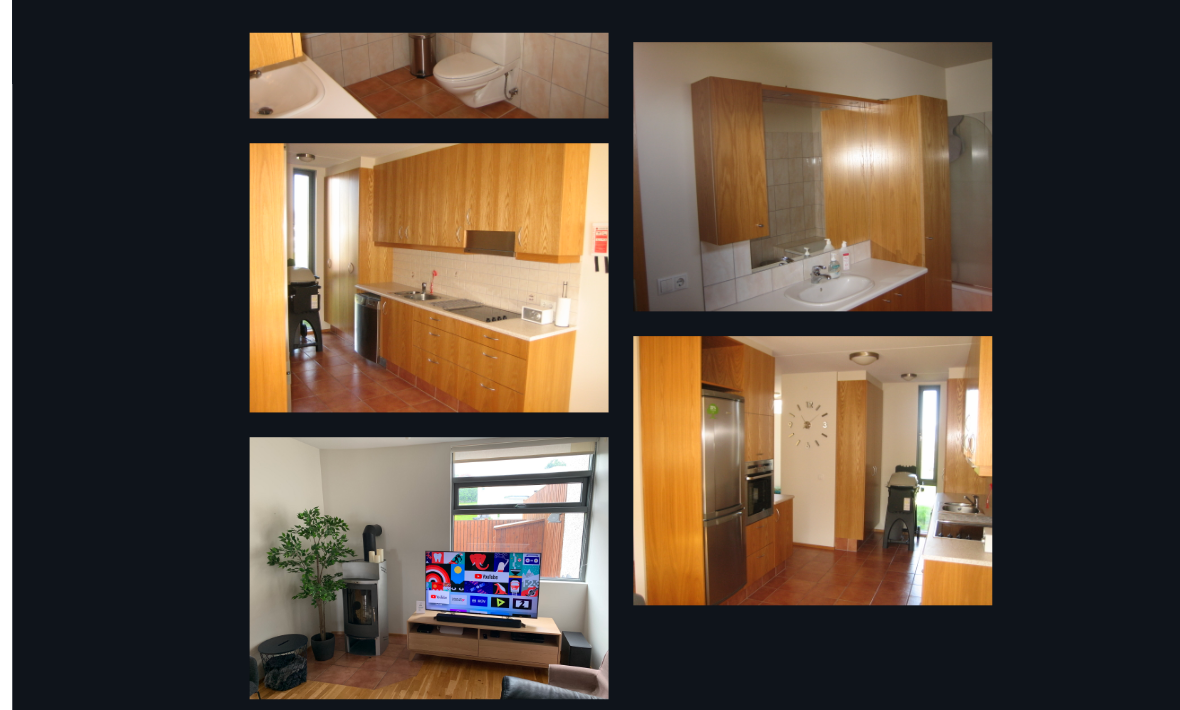 scroll, scrollTop: 597, scrollLeft: 0, axis: vertical 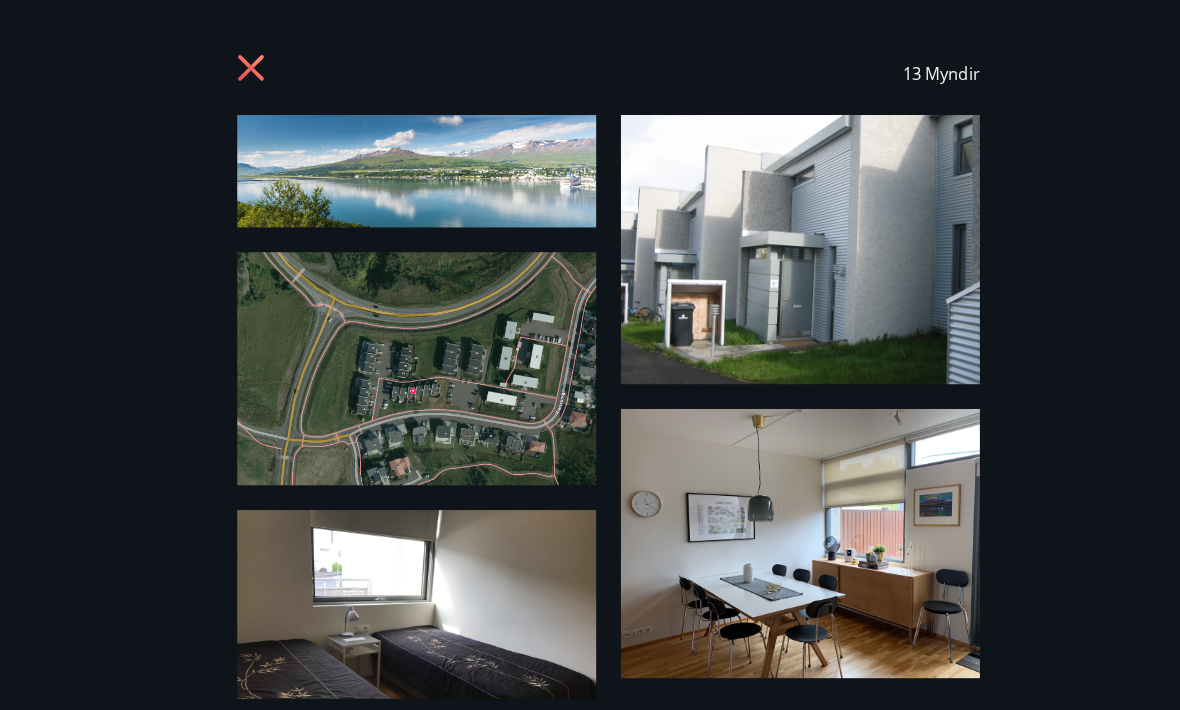 click 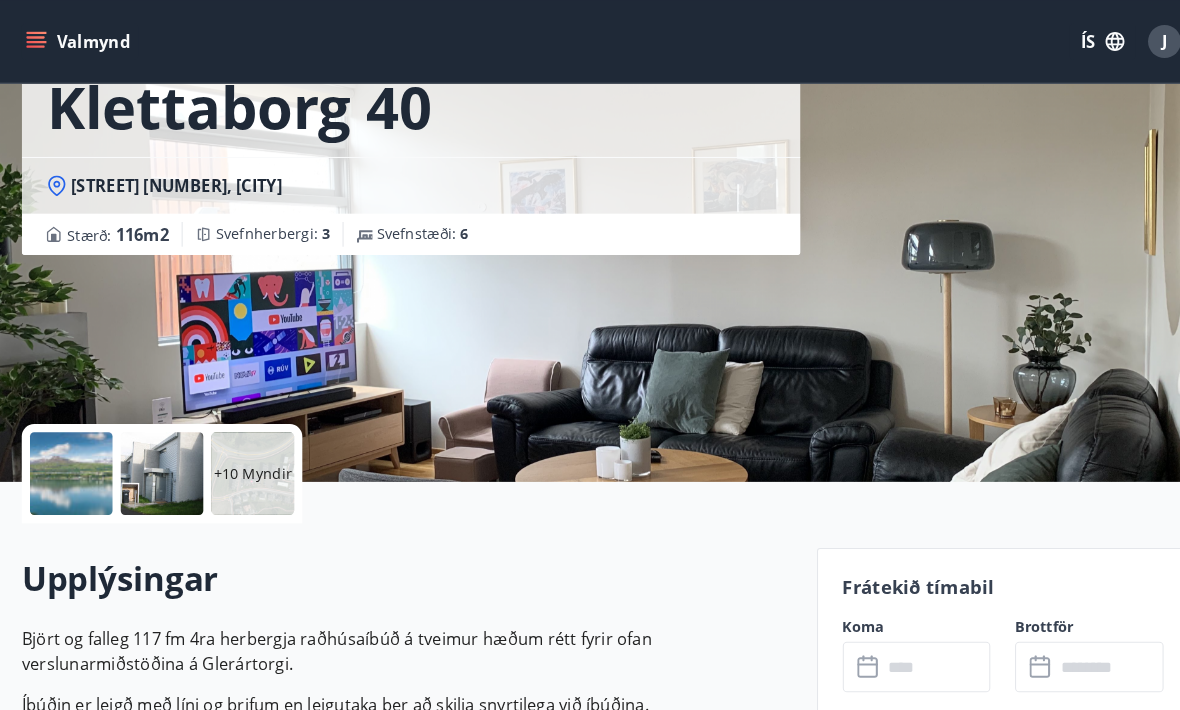 scroll, scrollTop: 0, scrollLeft: 0, axis: both 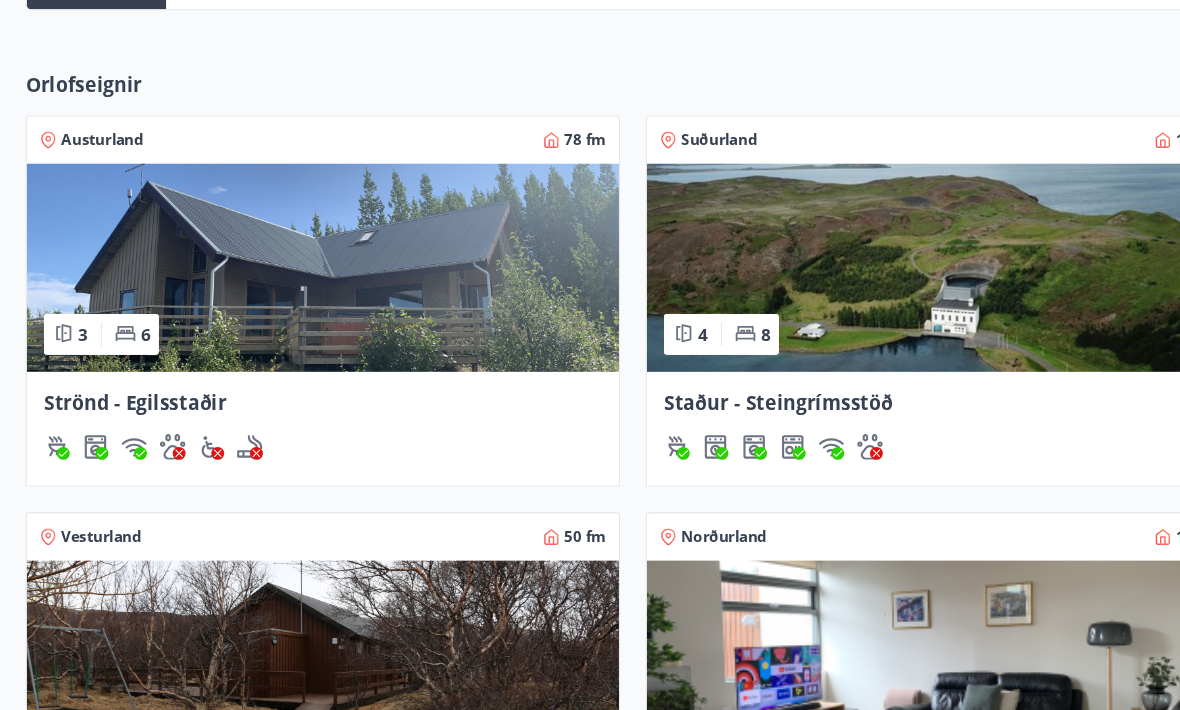 click at bounding box center [301, 249] 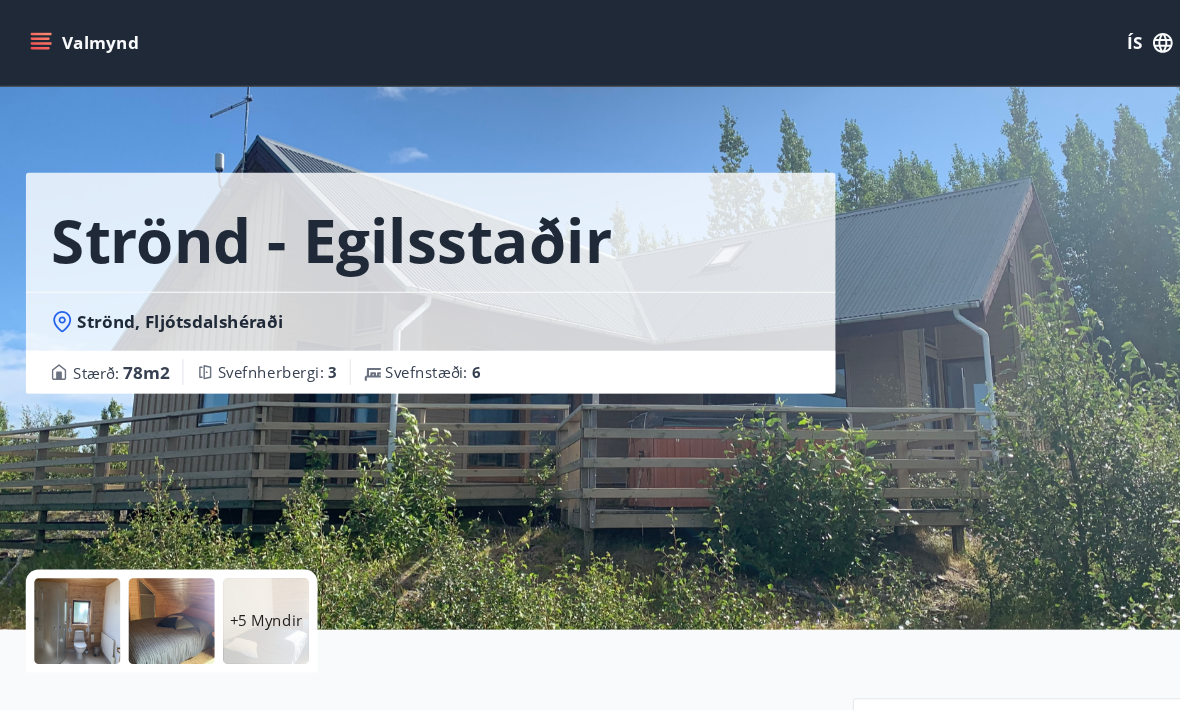 scroll, scrollTop: 0, scrollLeft: 0, axis: both 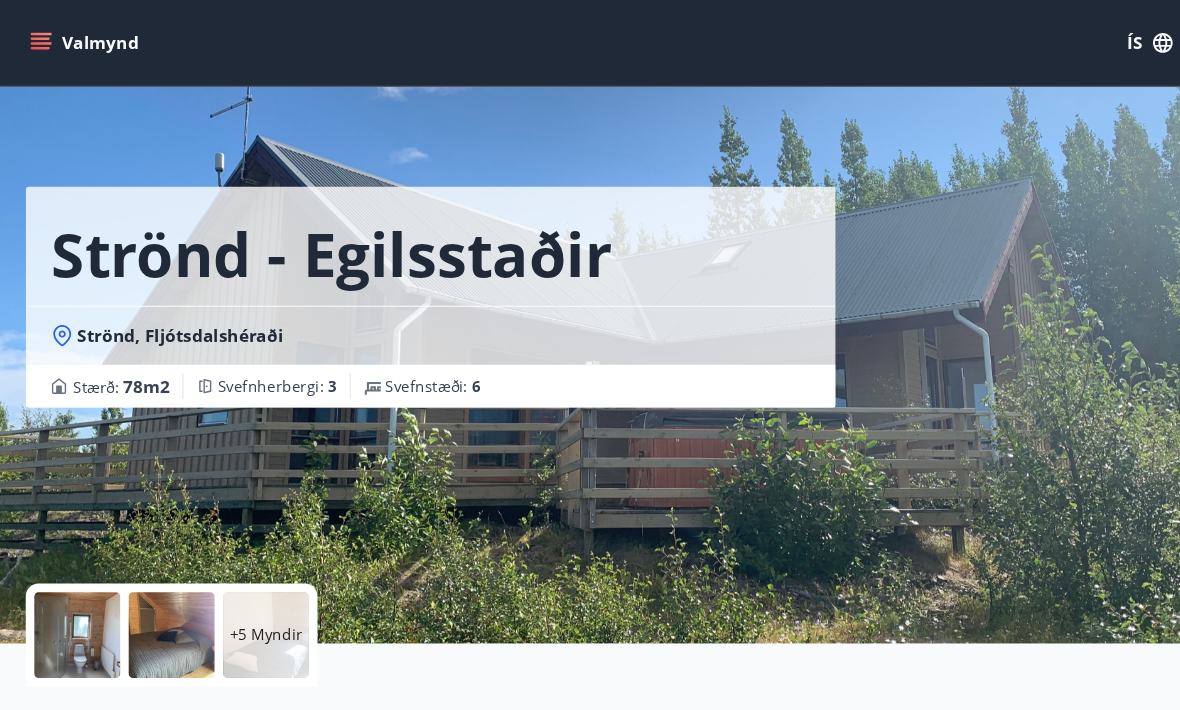 click on "+5 Myndir" at bounding box center (248, 592) 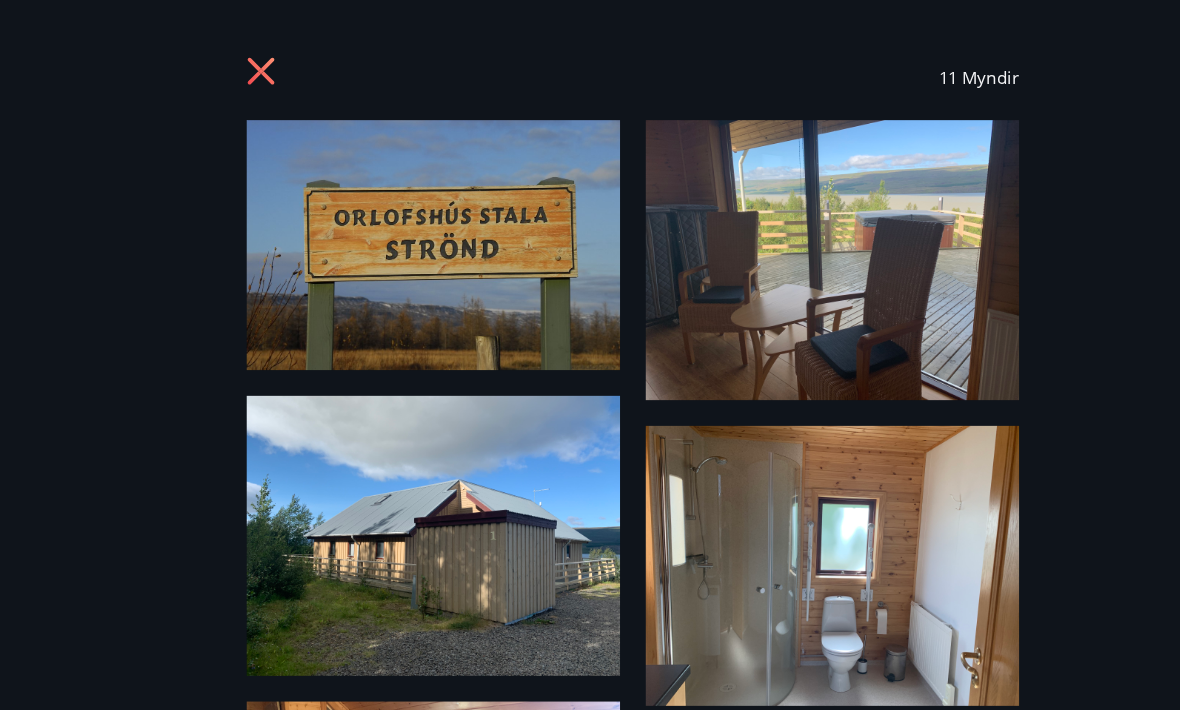 click at bounding box center (404, 499) 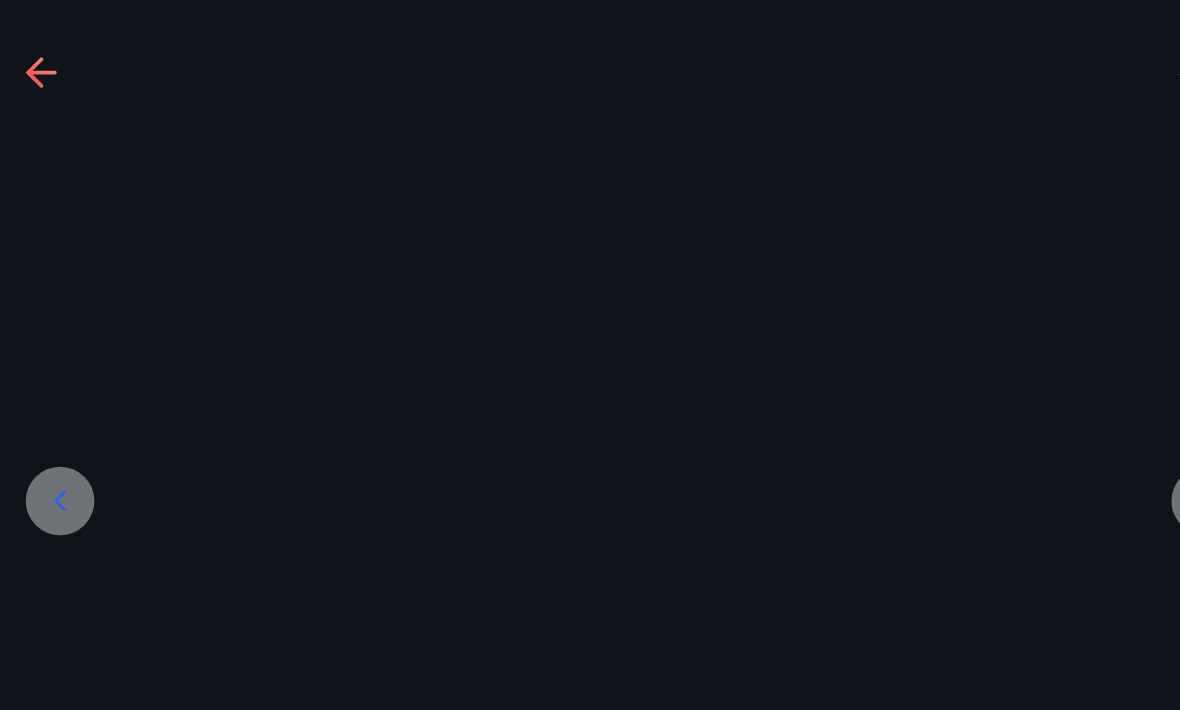 scroll, scrollTop: 0, scrollLeft: 0, axis: both 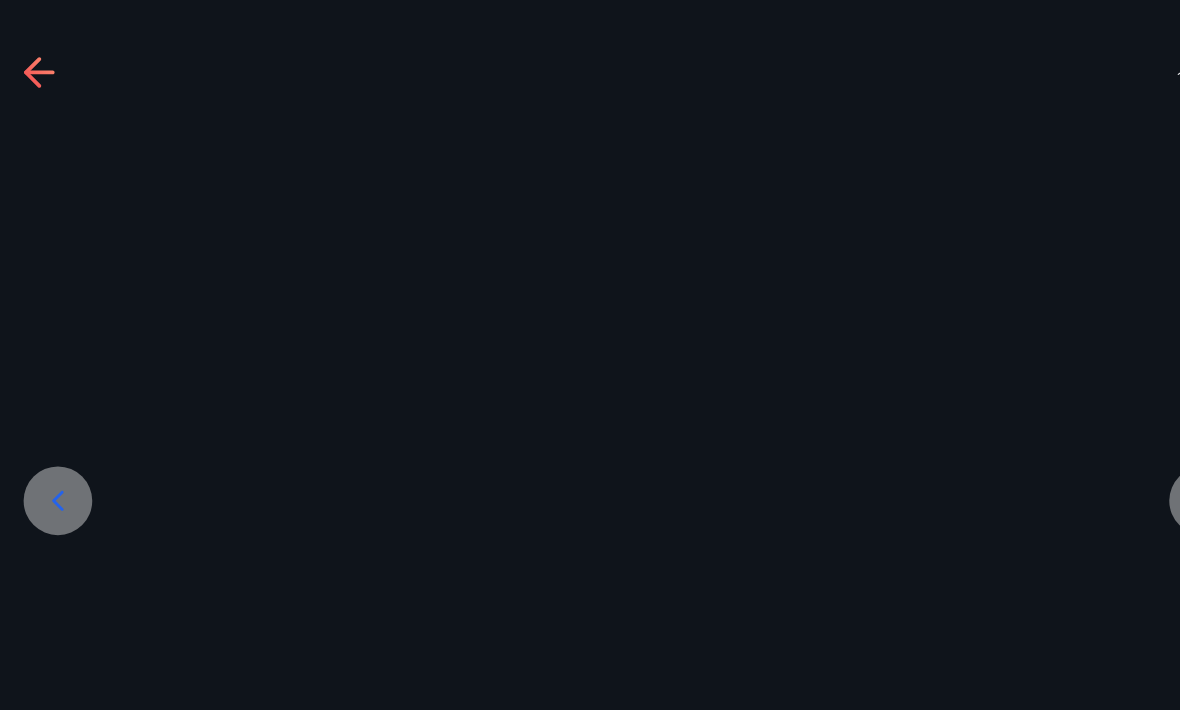 click 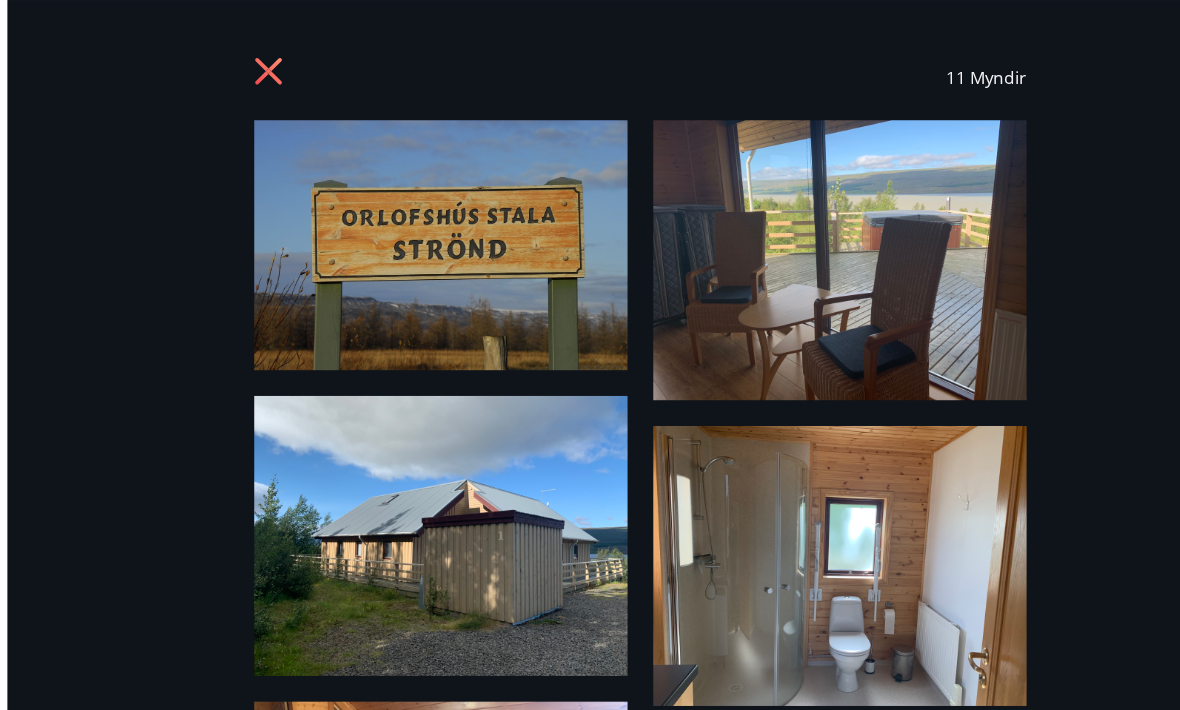 scroll, scrollTop: 1536, scrollLeft: 0, axis: vertical 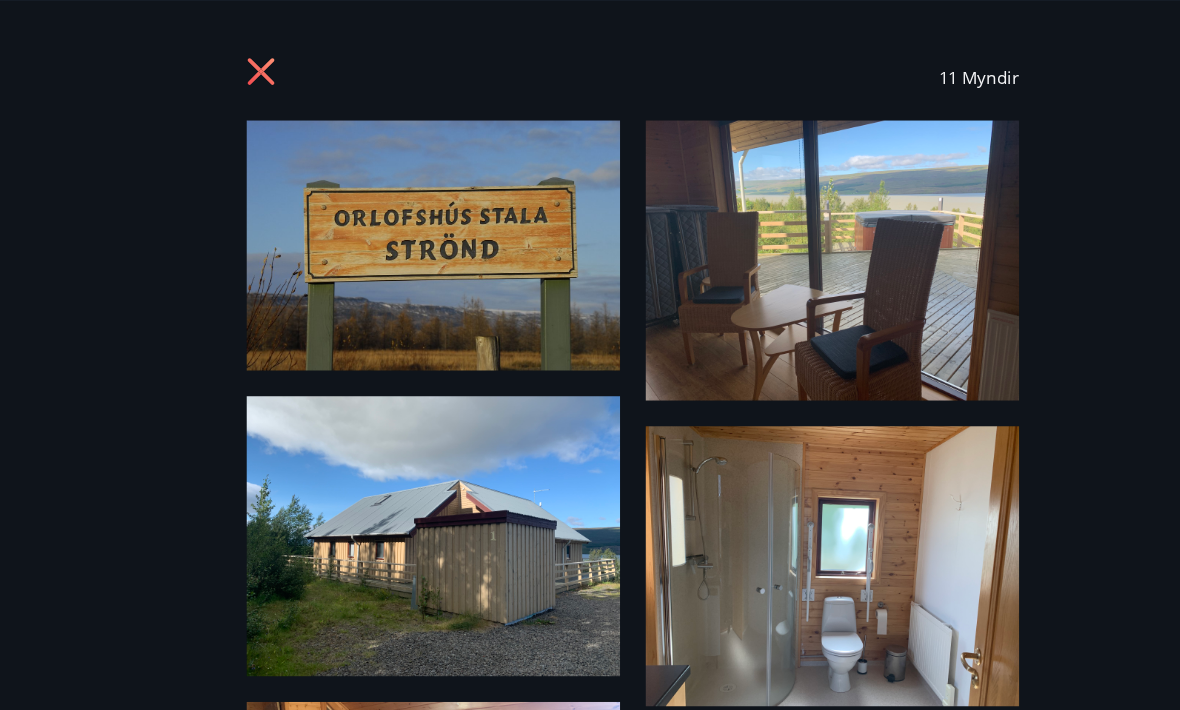 click at bounding box center (776, 242) 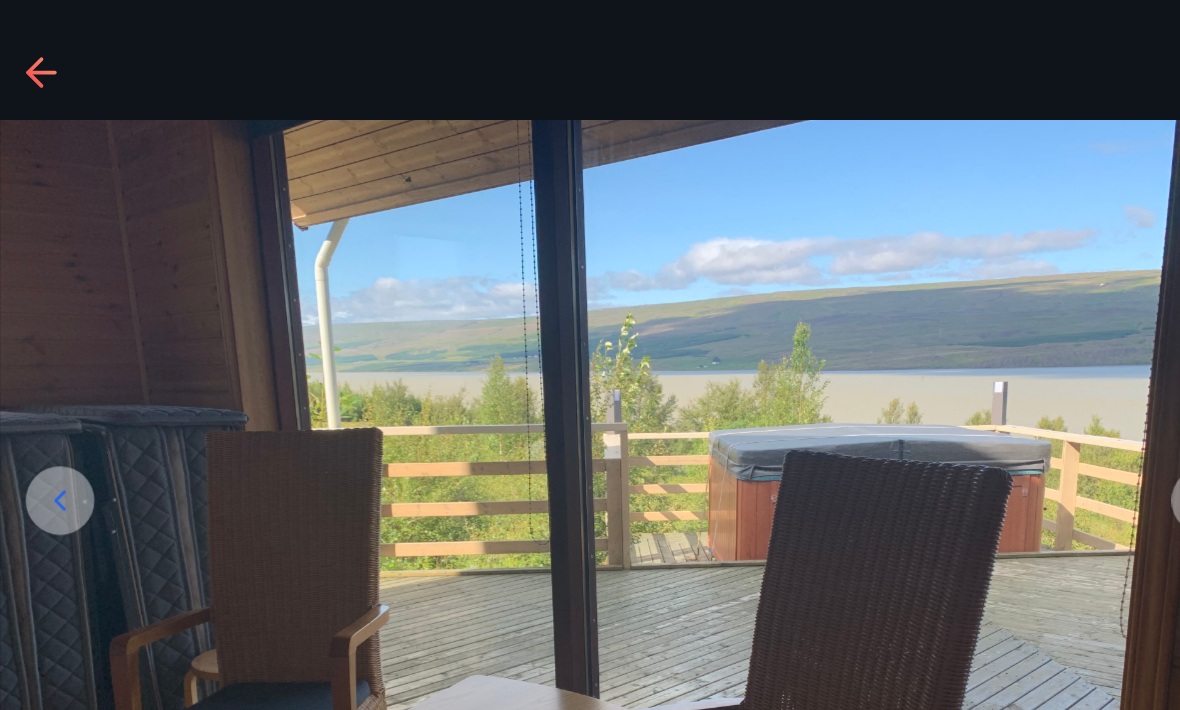 click 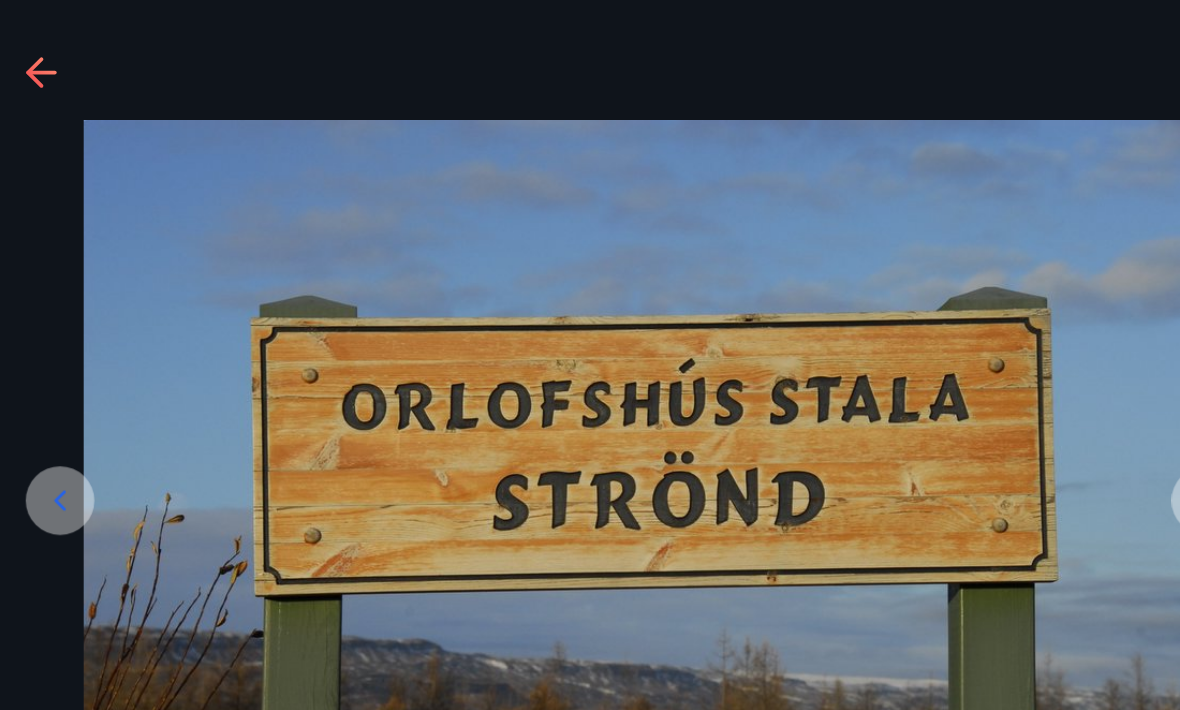 click 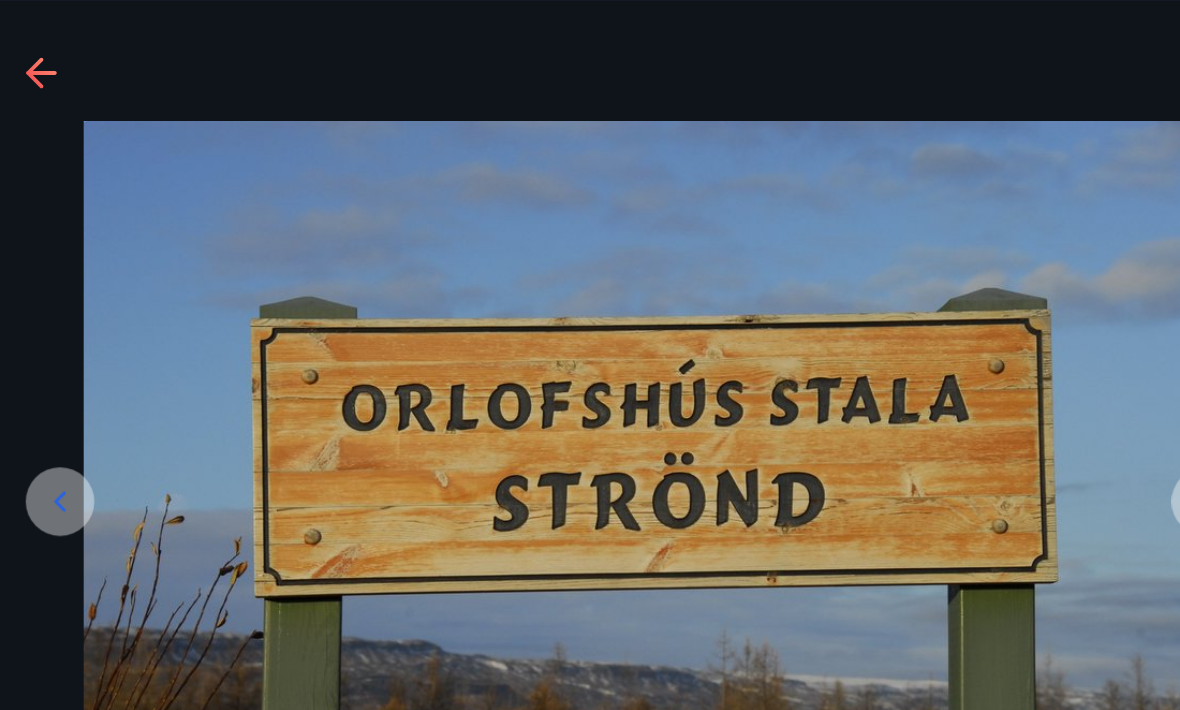 scroll, scrollTop: 1624, scrollLeft: 0, axis: vertical 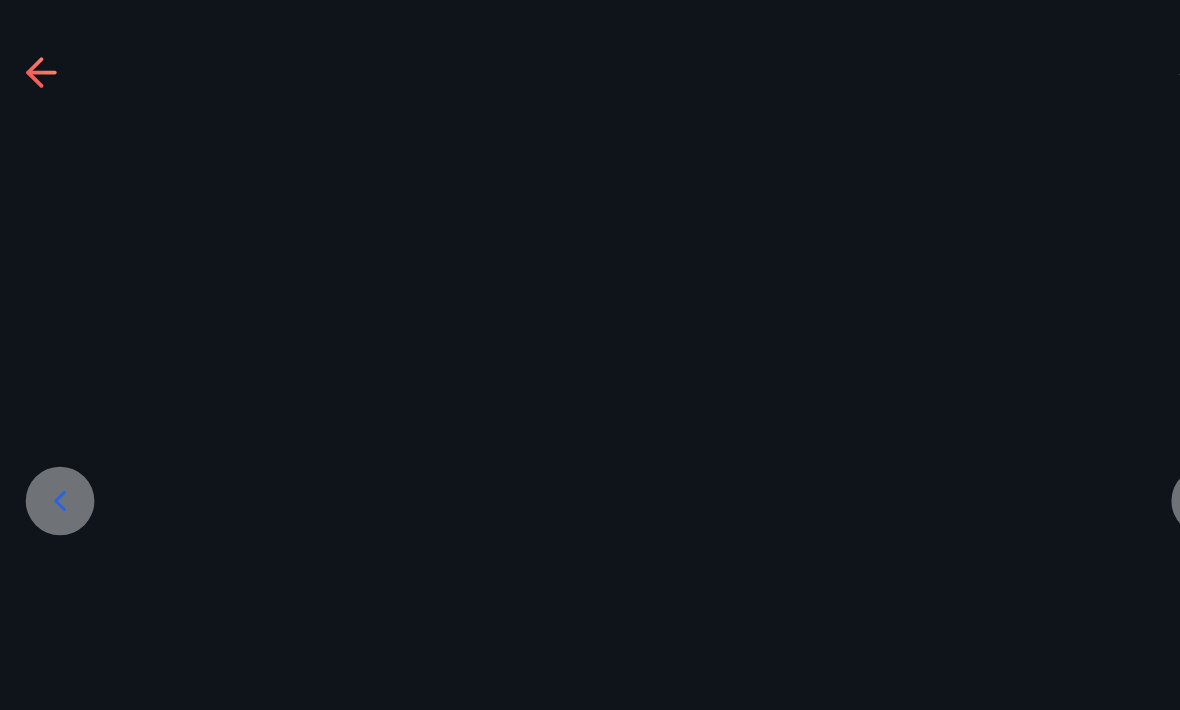 click 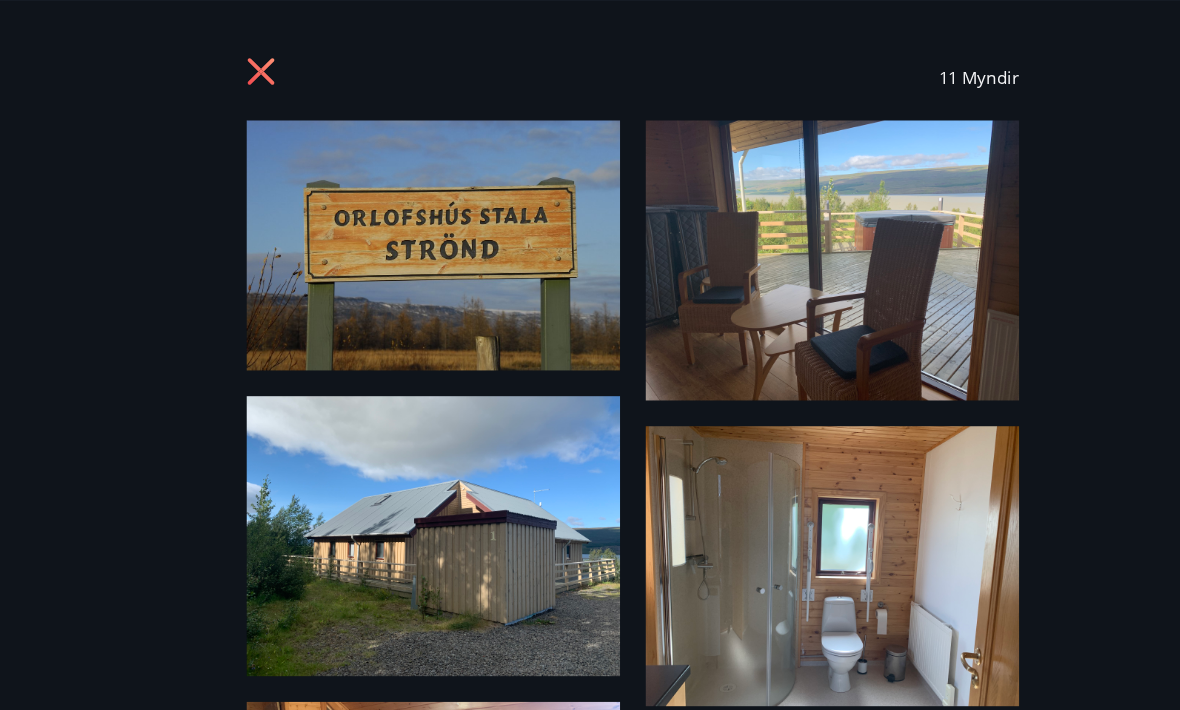 scroll, scrollTop: 1036, scrollLeft: 0, axis: vertical 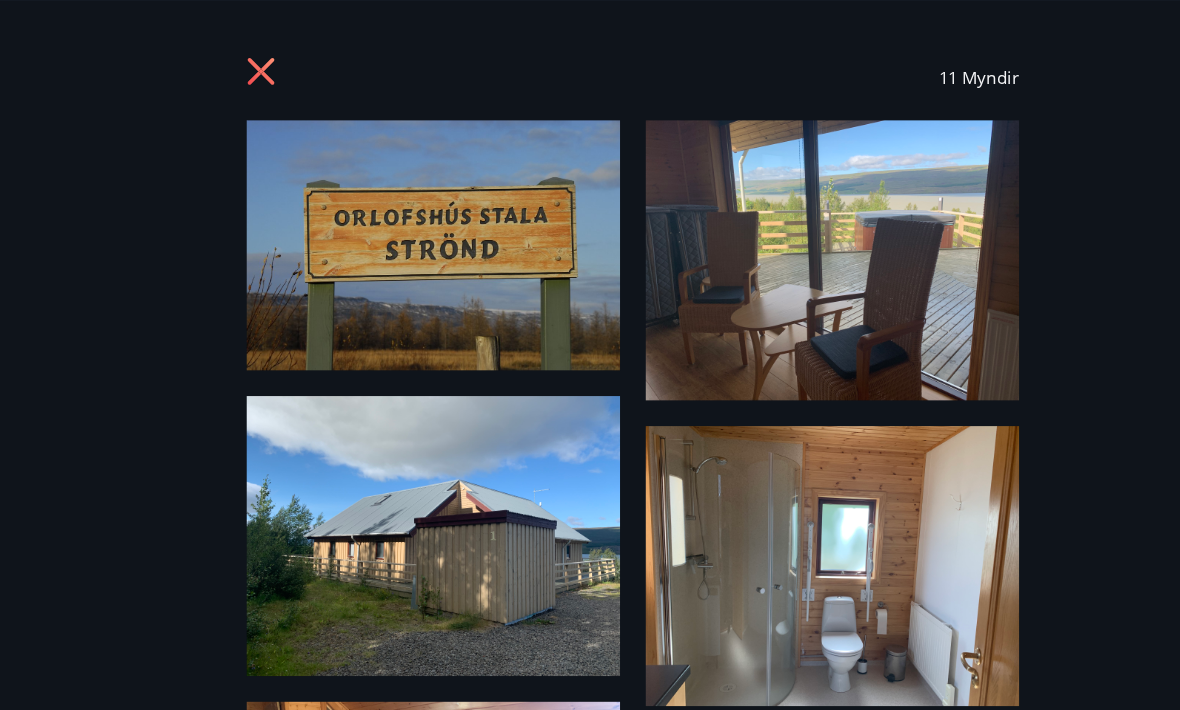 click 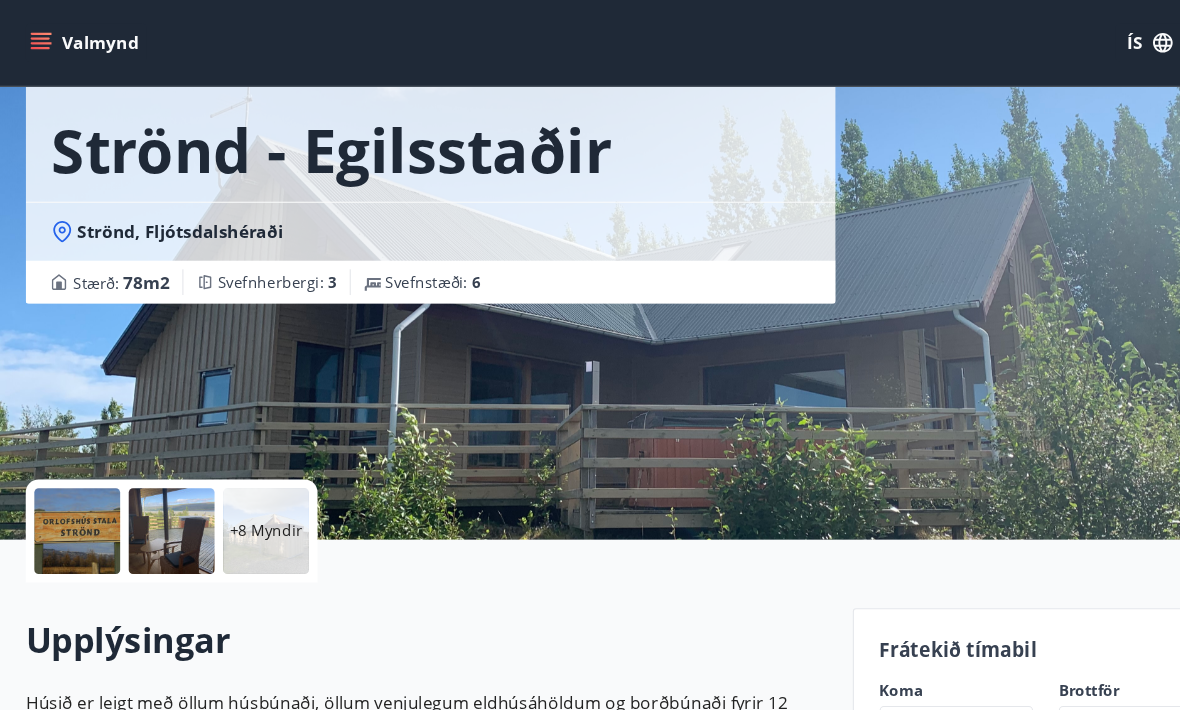 scroll, scrollTop: 0, scrollLeft: 0, axis: both 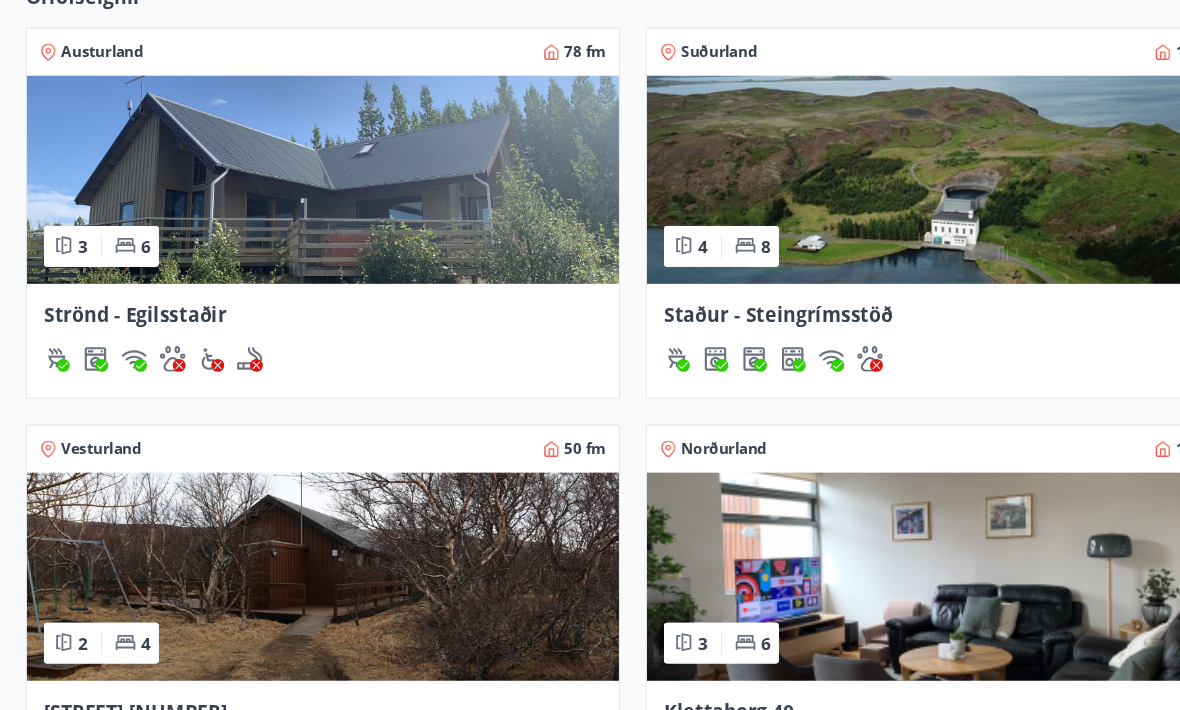 click at bounding box center (301, 538) 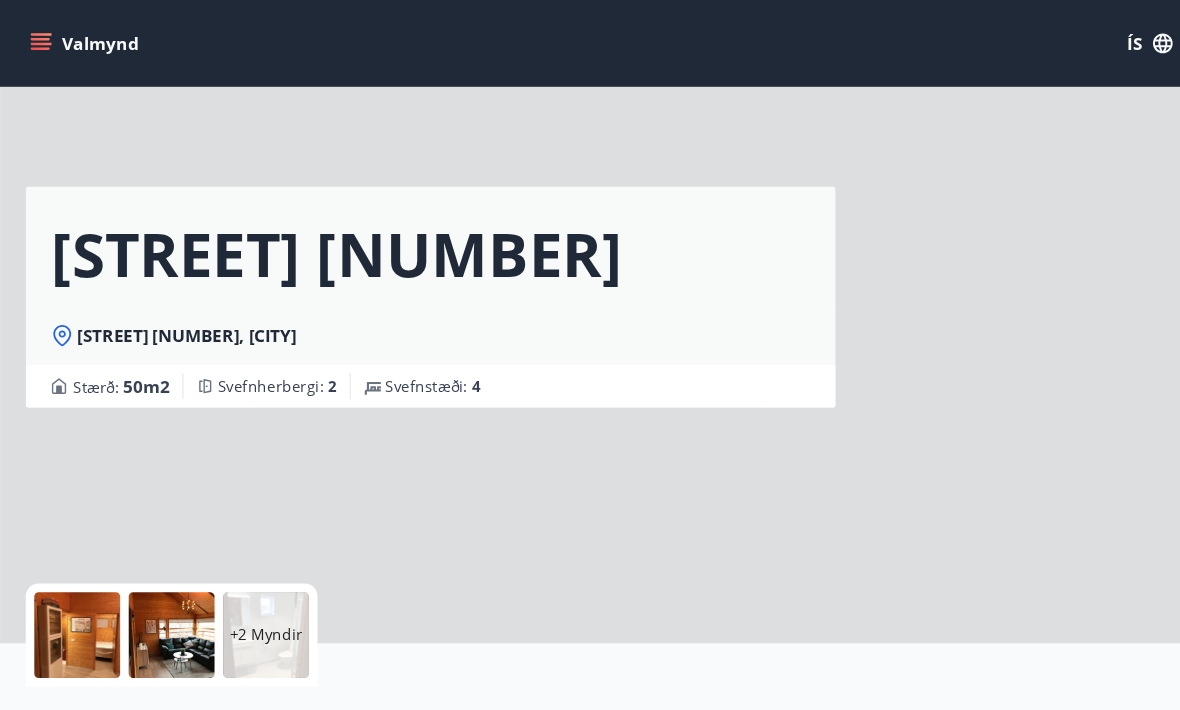 scroll, scrollTop: 0, scrollLeft: 0, axis: both 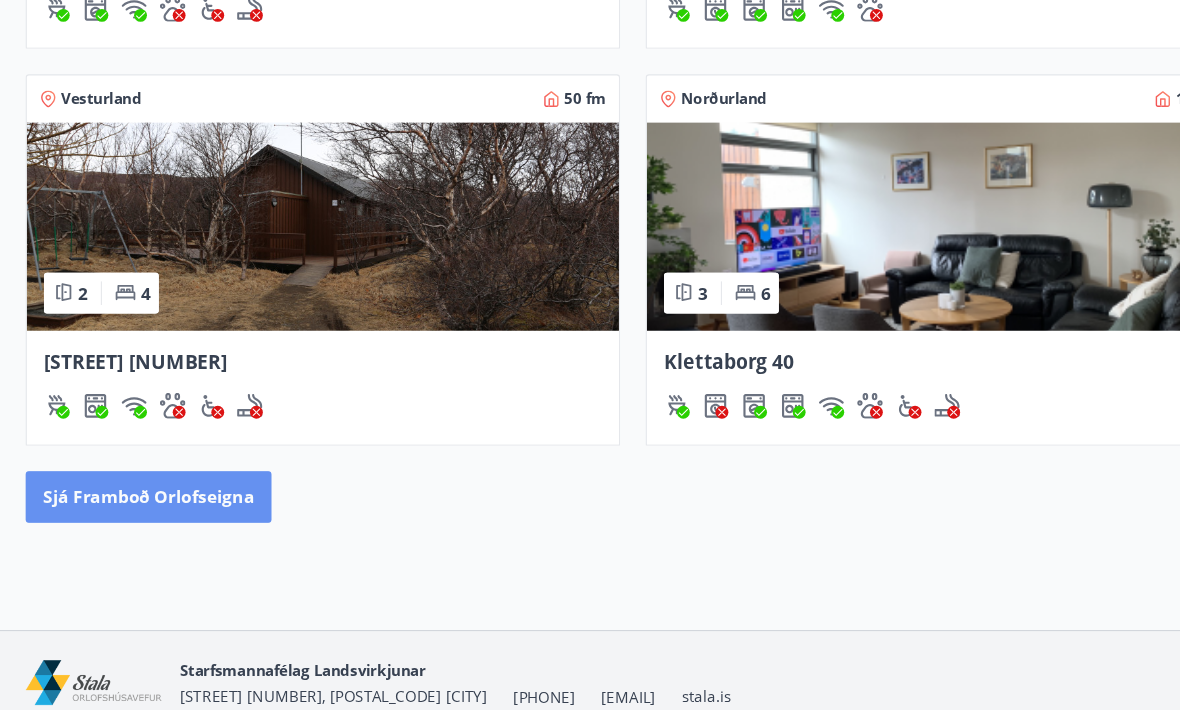 click on "Sjá framboð orlofseigna" at bounding box center [138, 463] 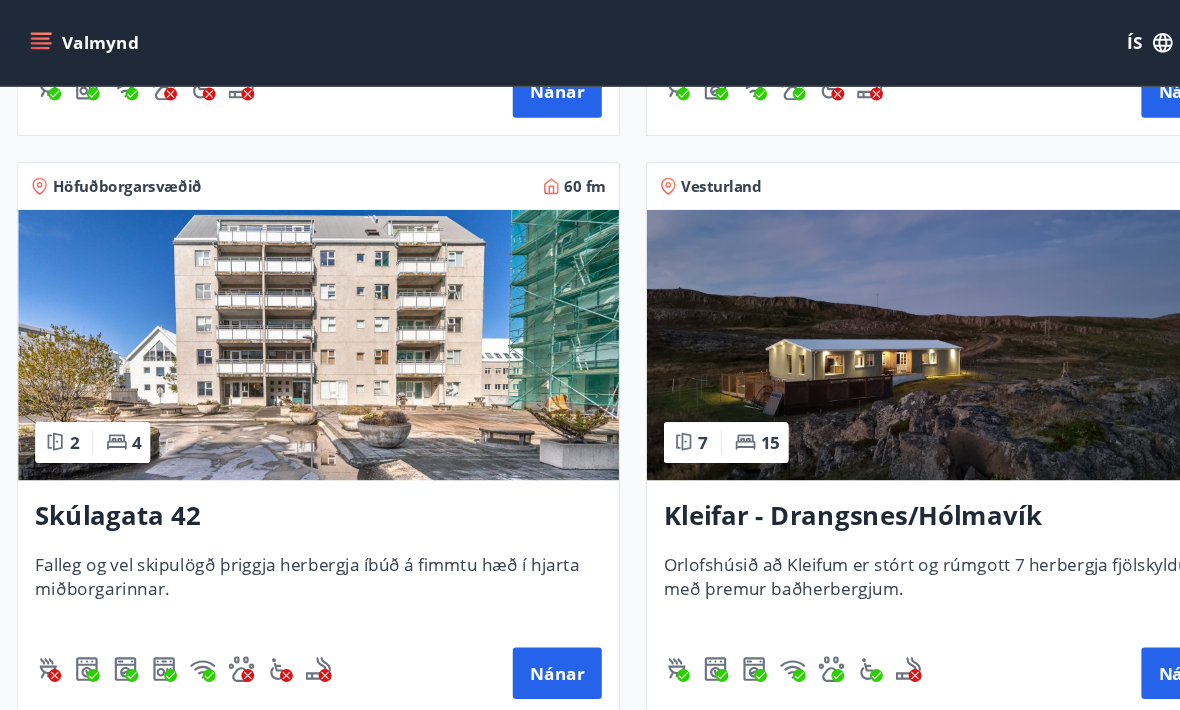 scroll, scrollTop: 835, scrollLeft: 0, axis: vertical 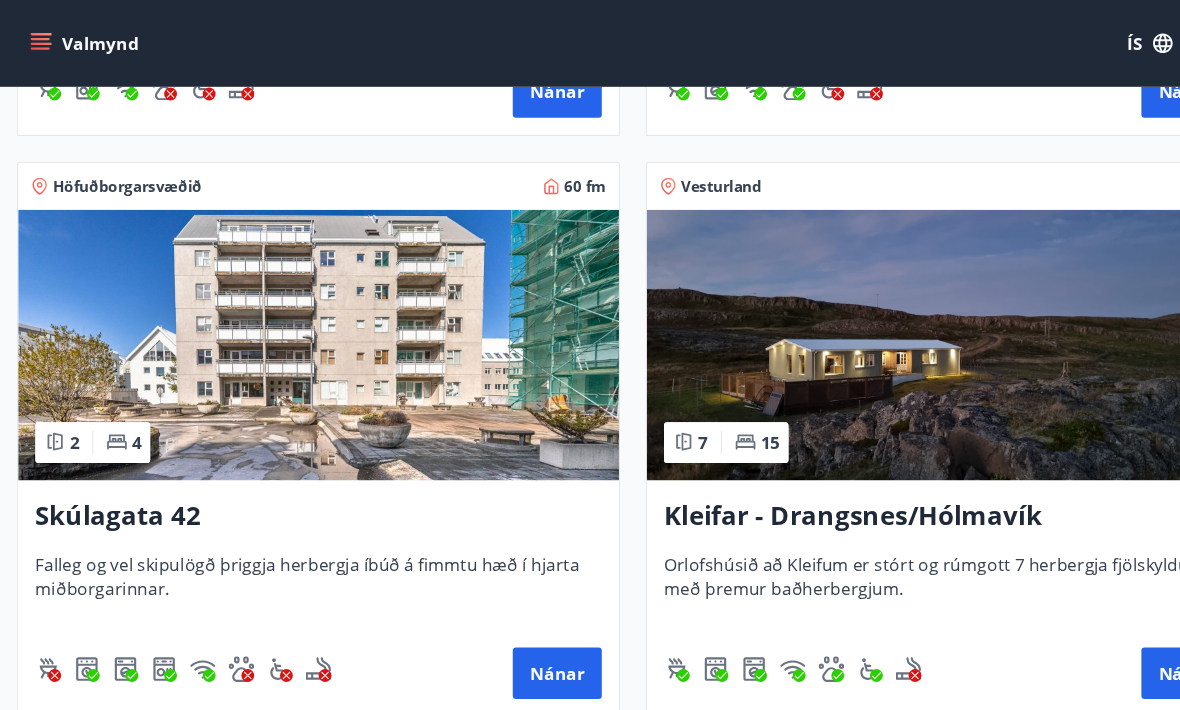 click at bounding box center [883, 321] 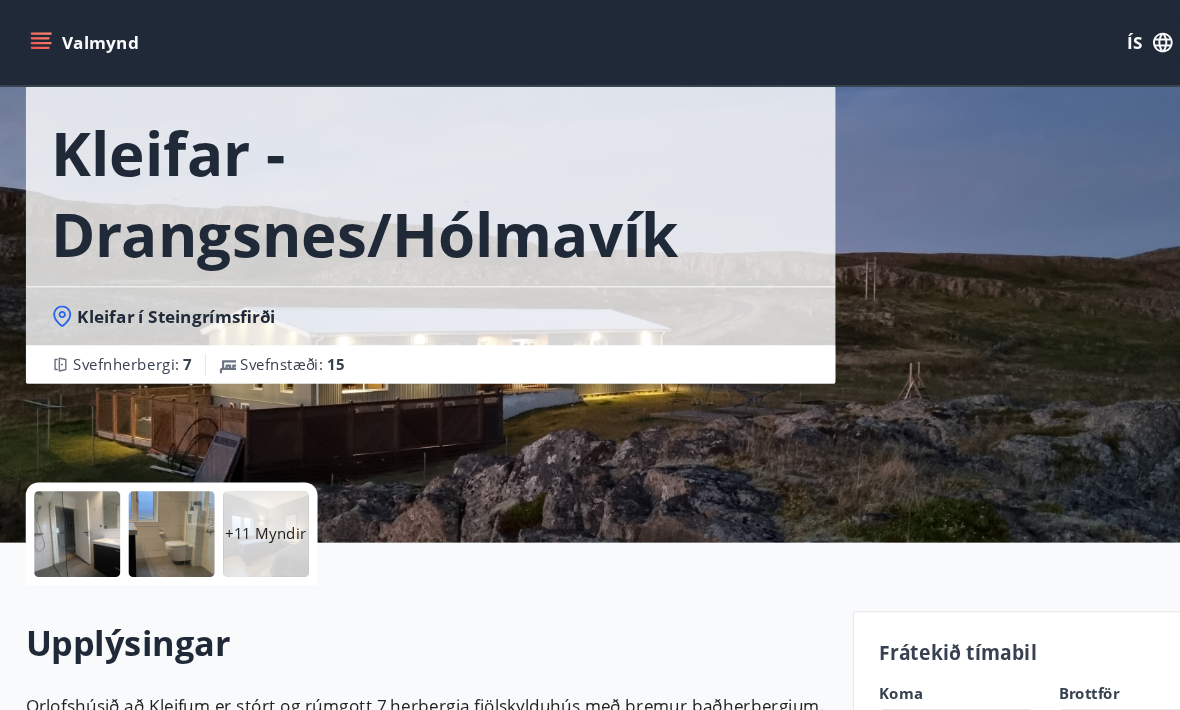 scroll, scrollTop: 70, scrollLeft: 0, axis: vertical 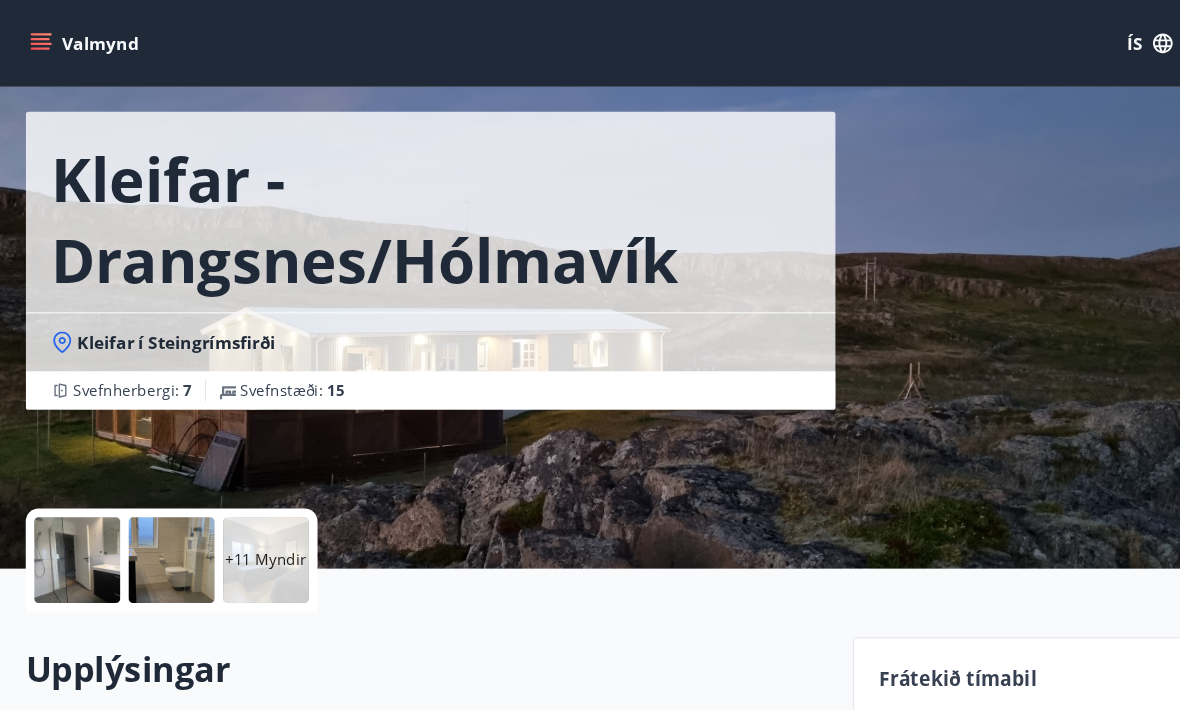 click on "+11 Myndir" at bounding box center (248, 522) 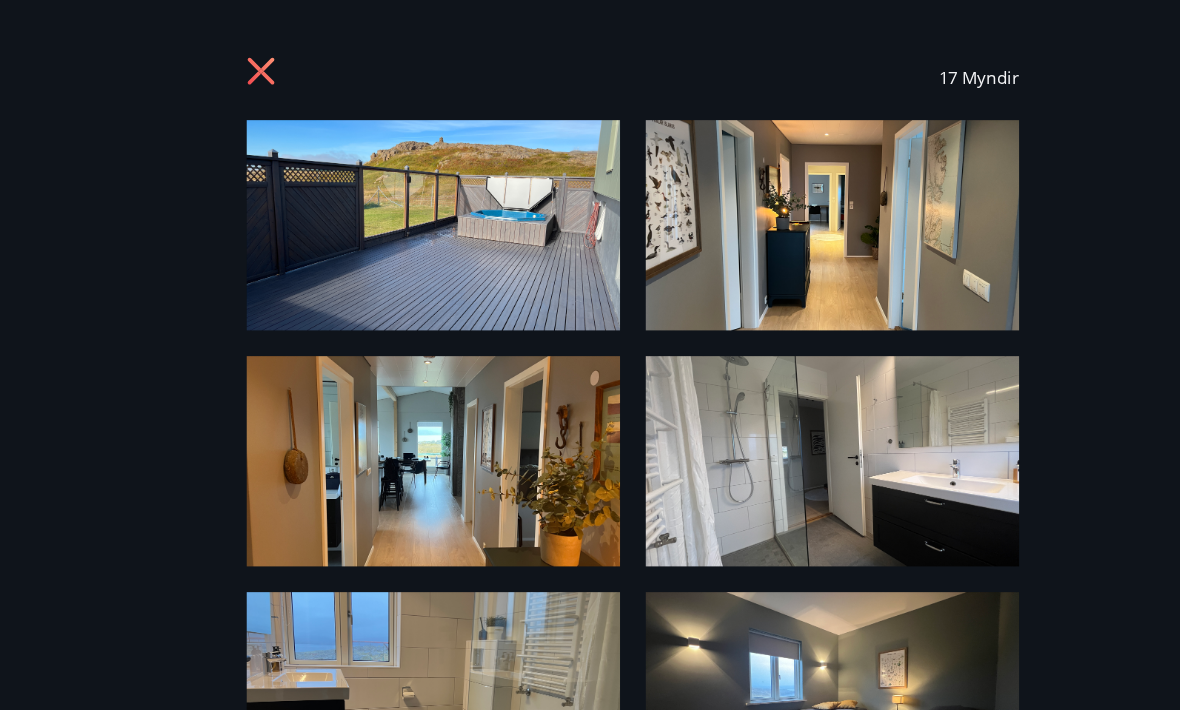click at bounding box center (404, 210) 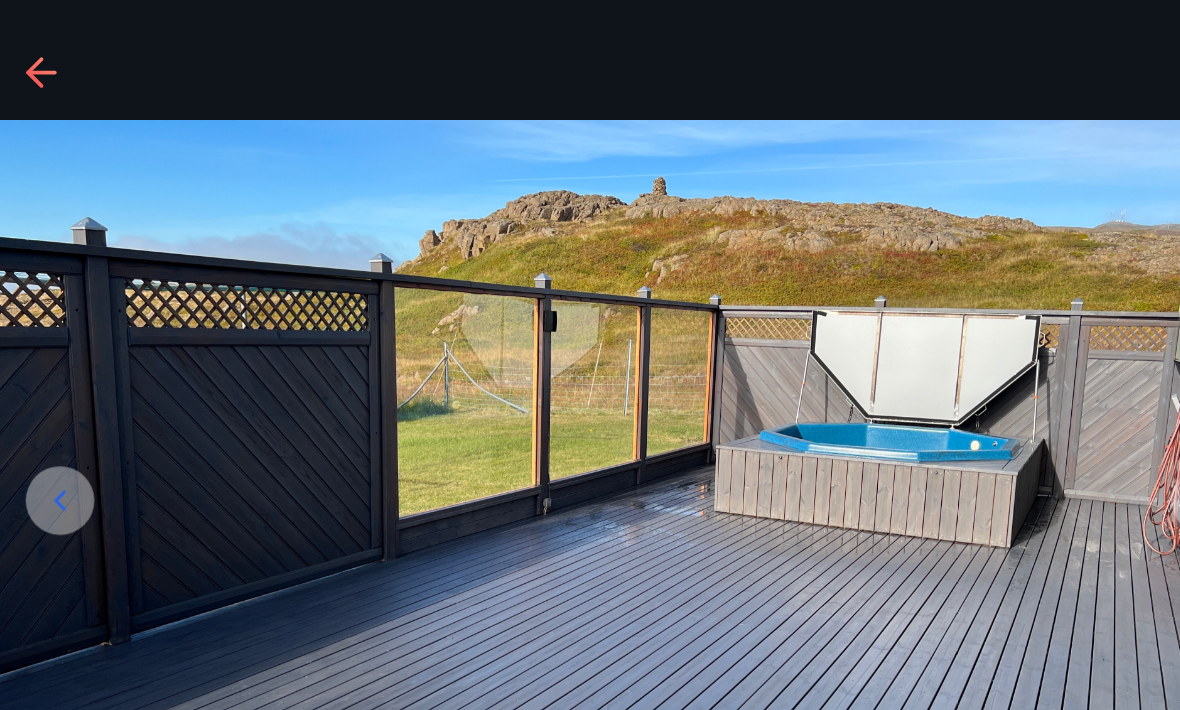 scroll, scrollTop: 70, scrollLeft: 0, axis: vertical 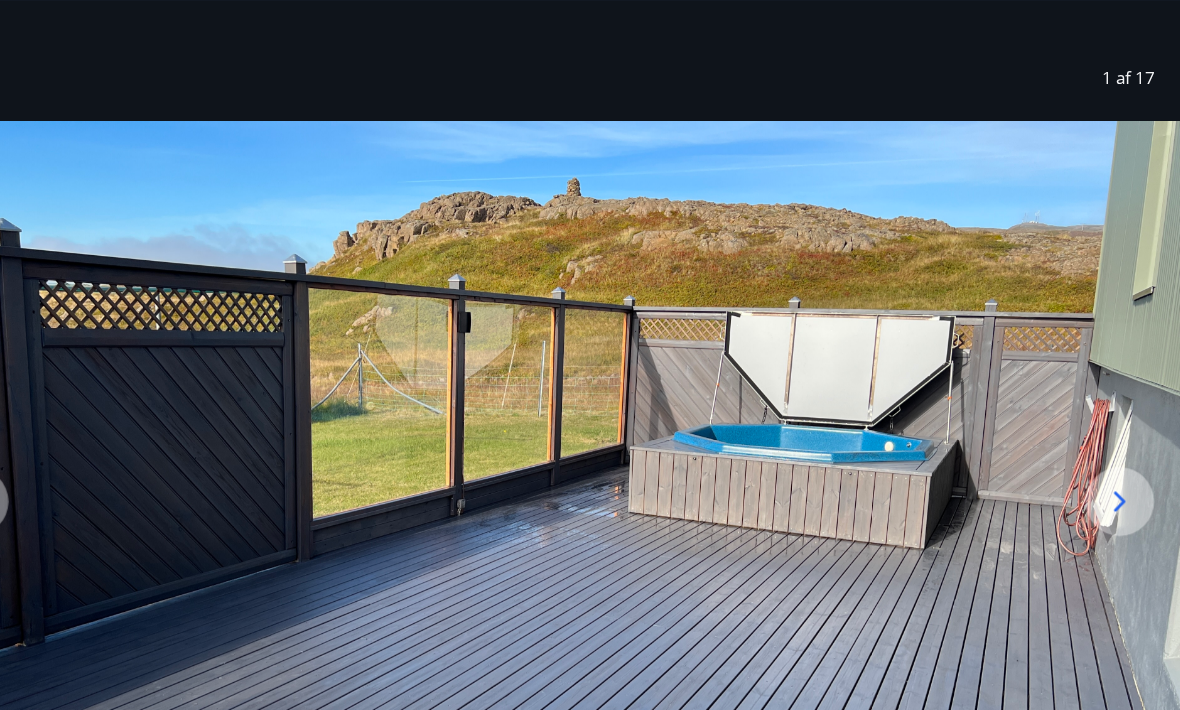 click 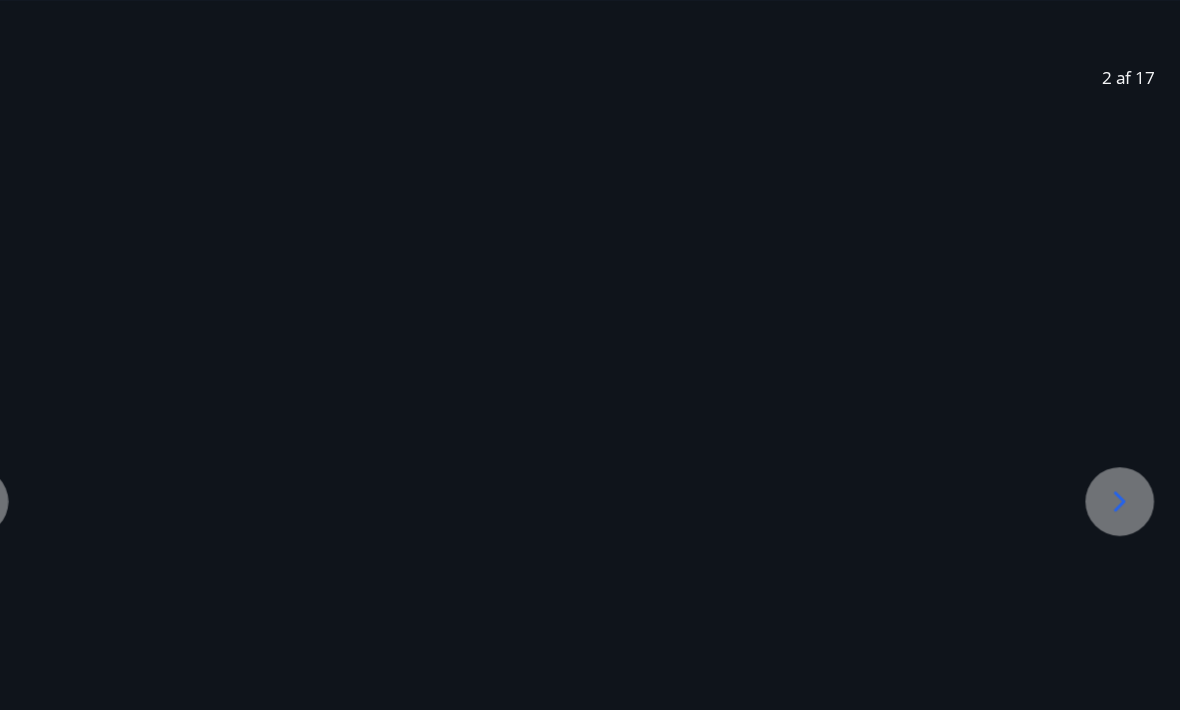 scroll, scrollTop: 70, scrollLeft: 0, axis: vertical 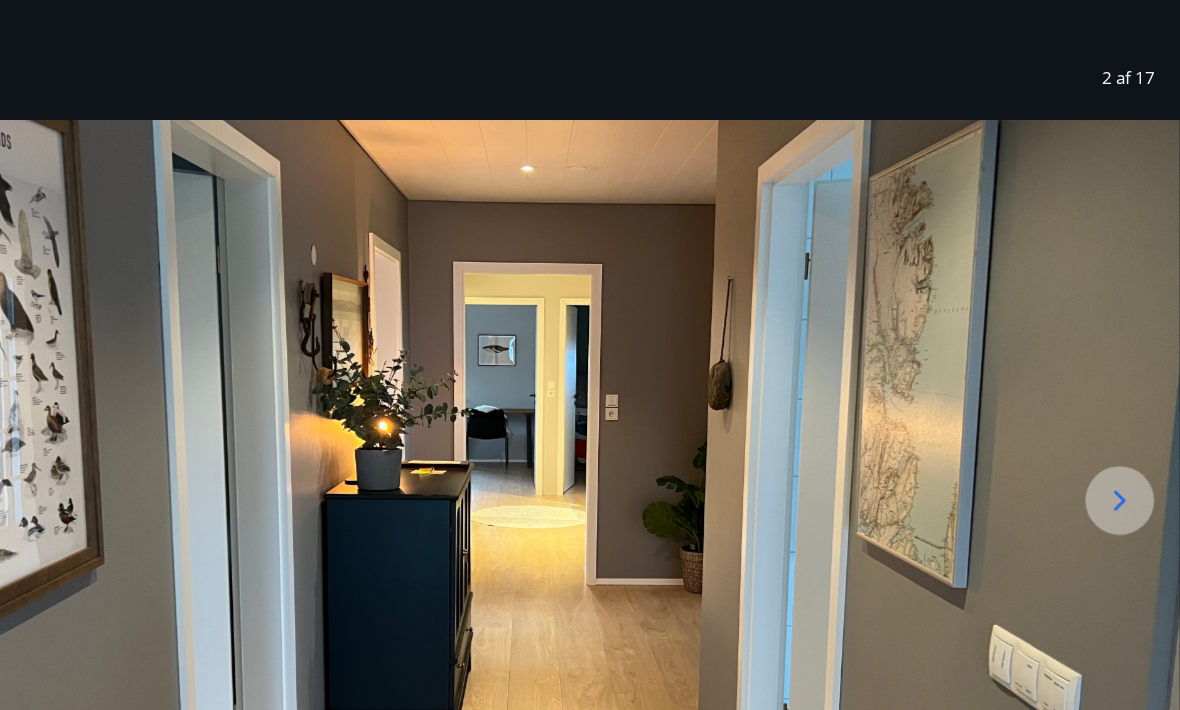 click 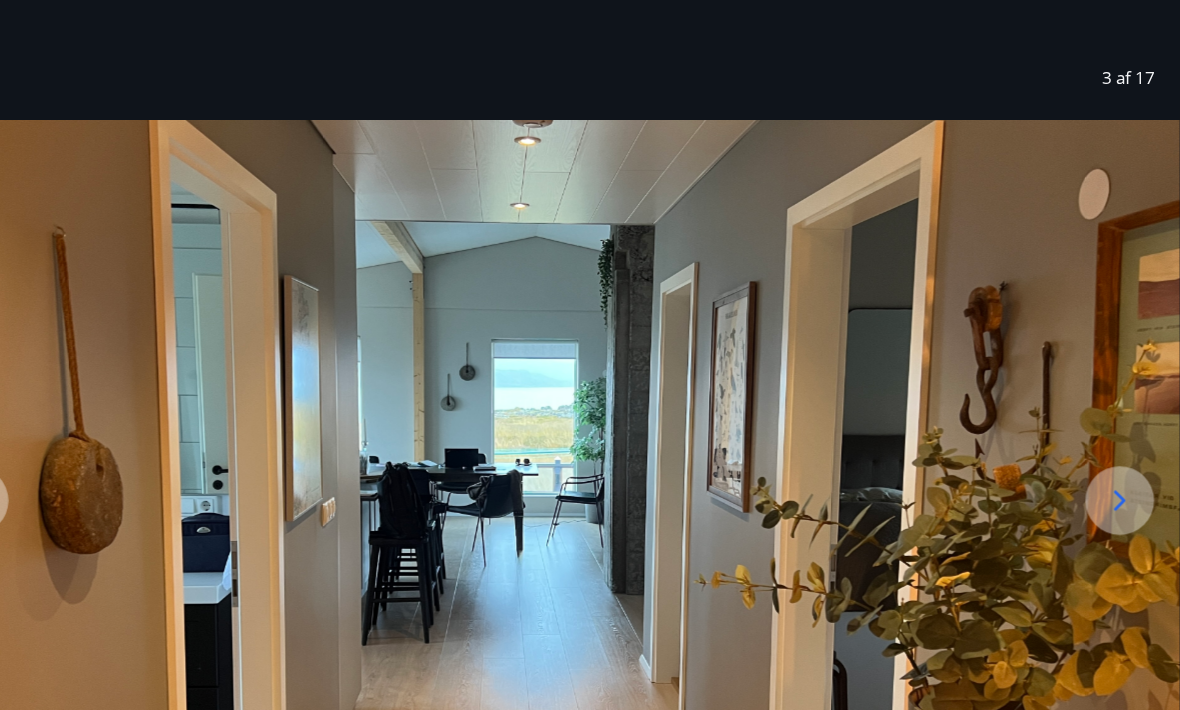 click 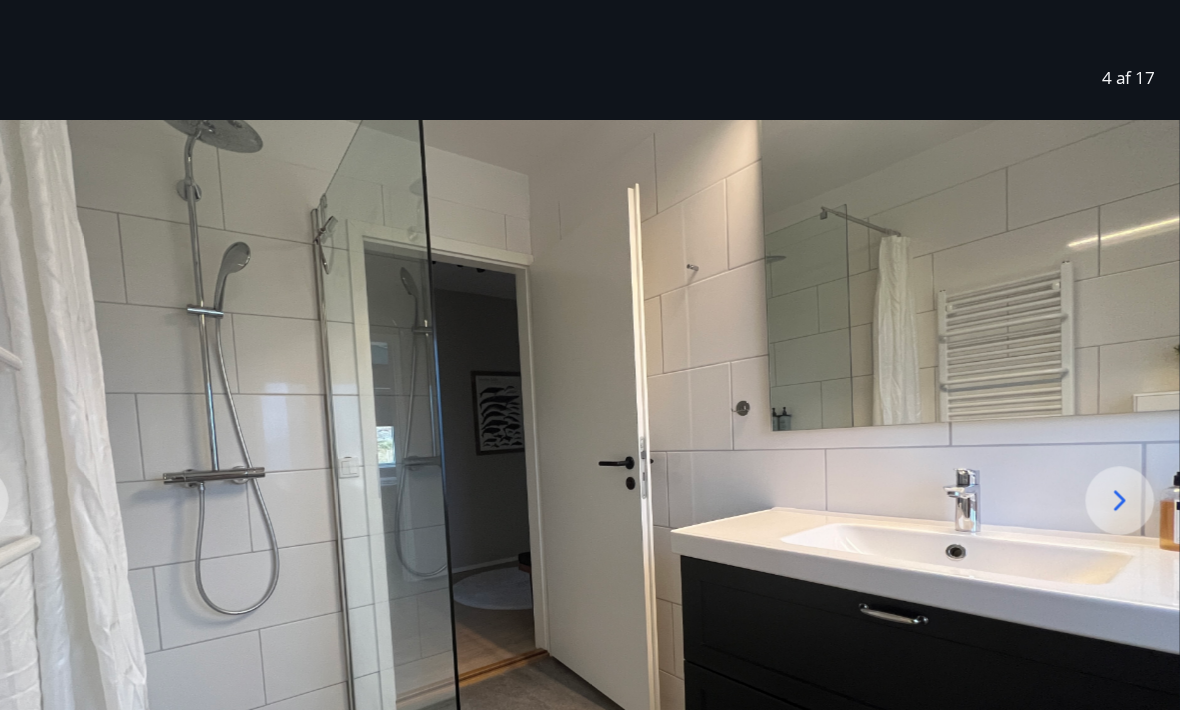 click 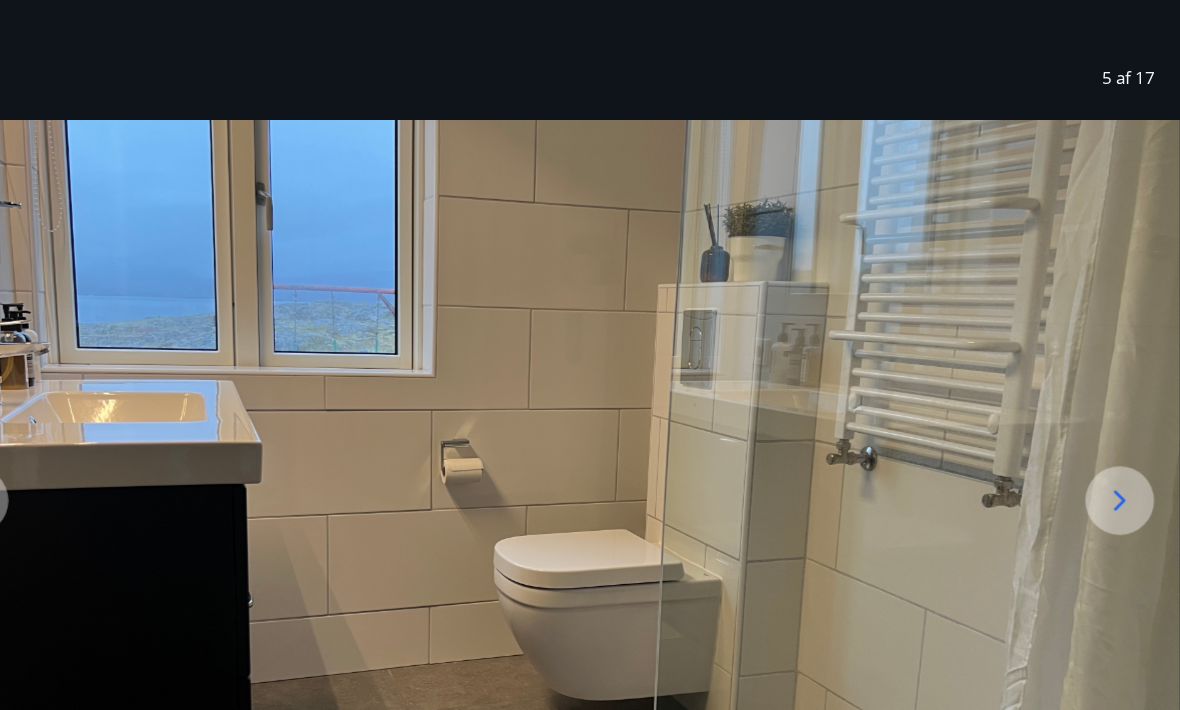 click 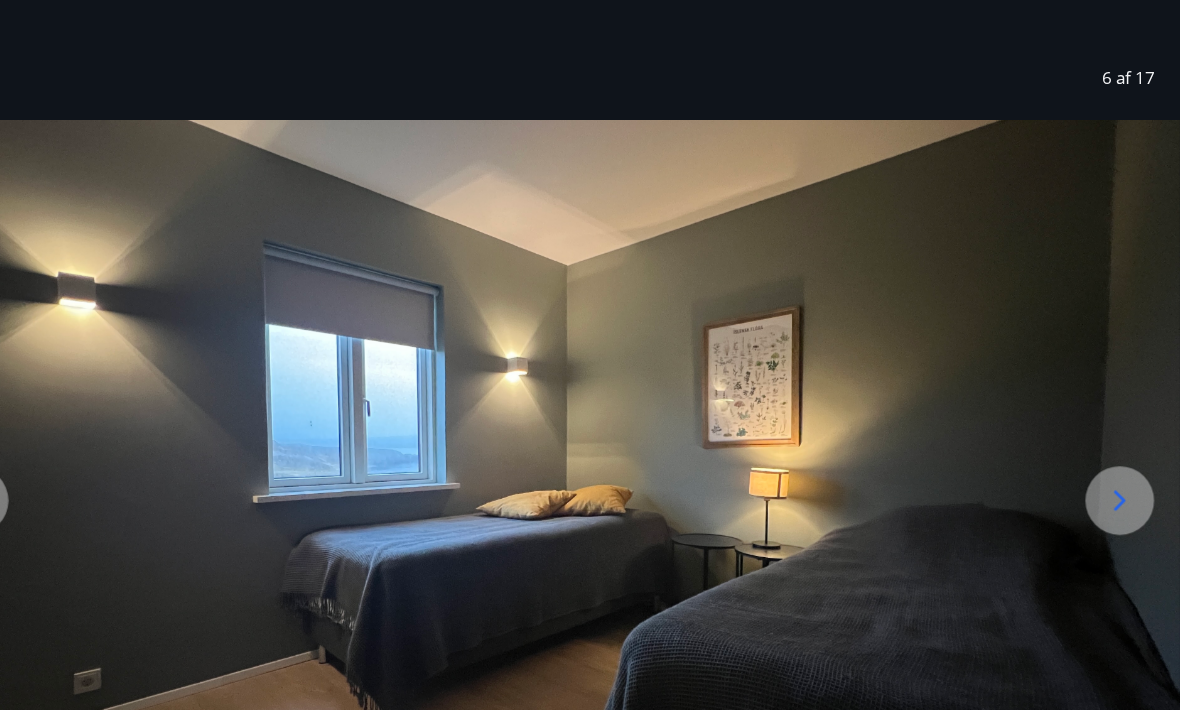 click 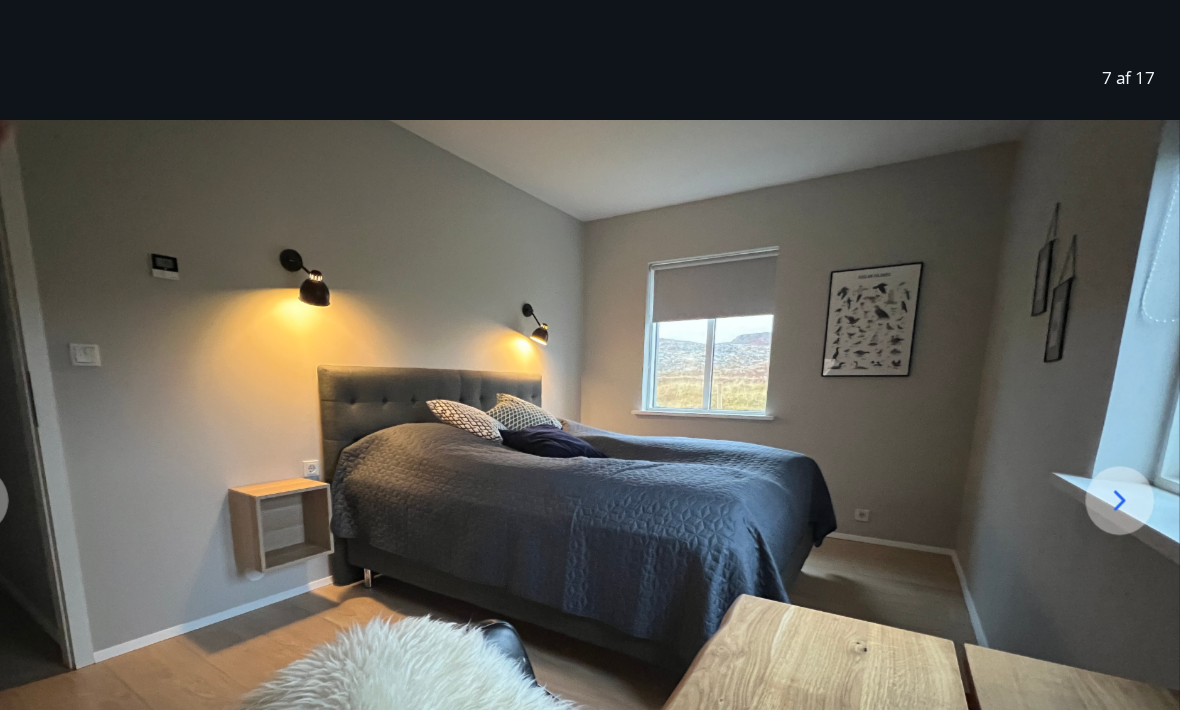 click 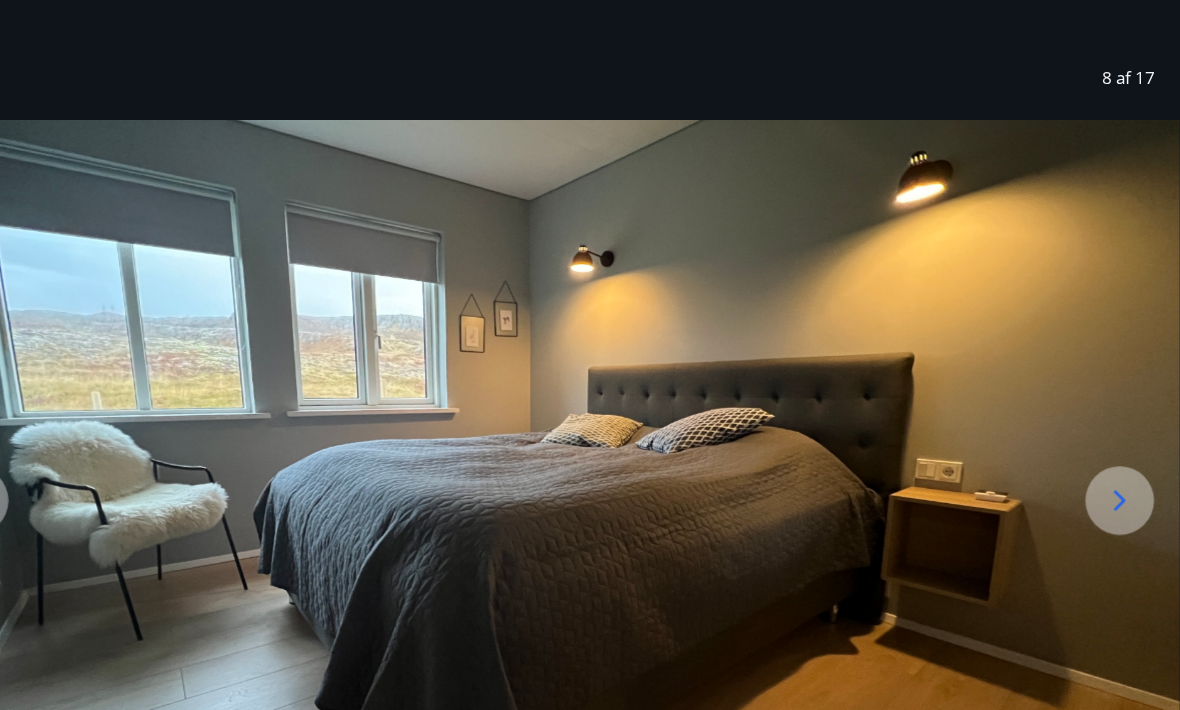 click 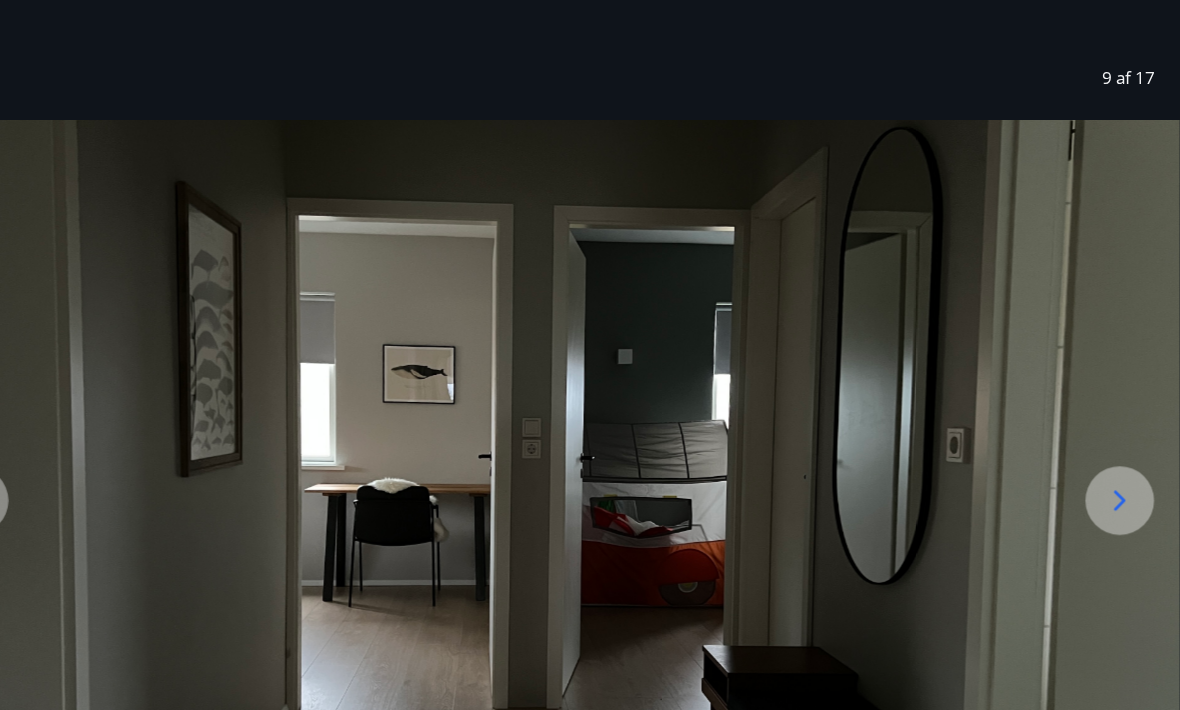 click at bounding box center [1124, 467] 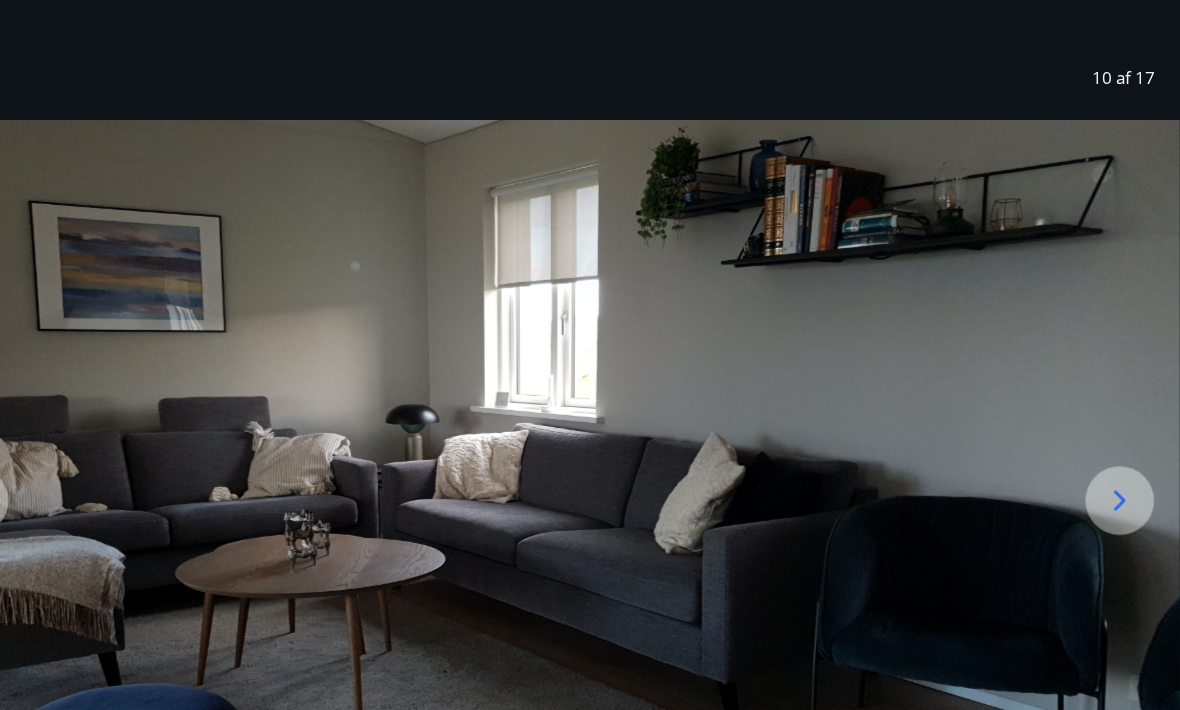 click 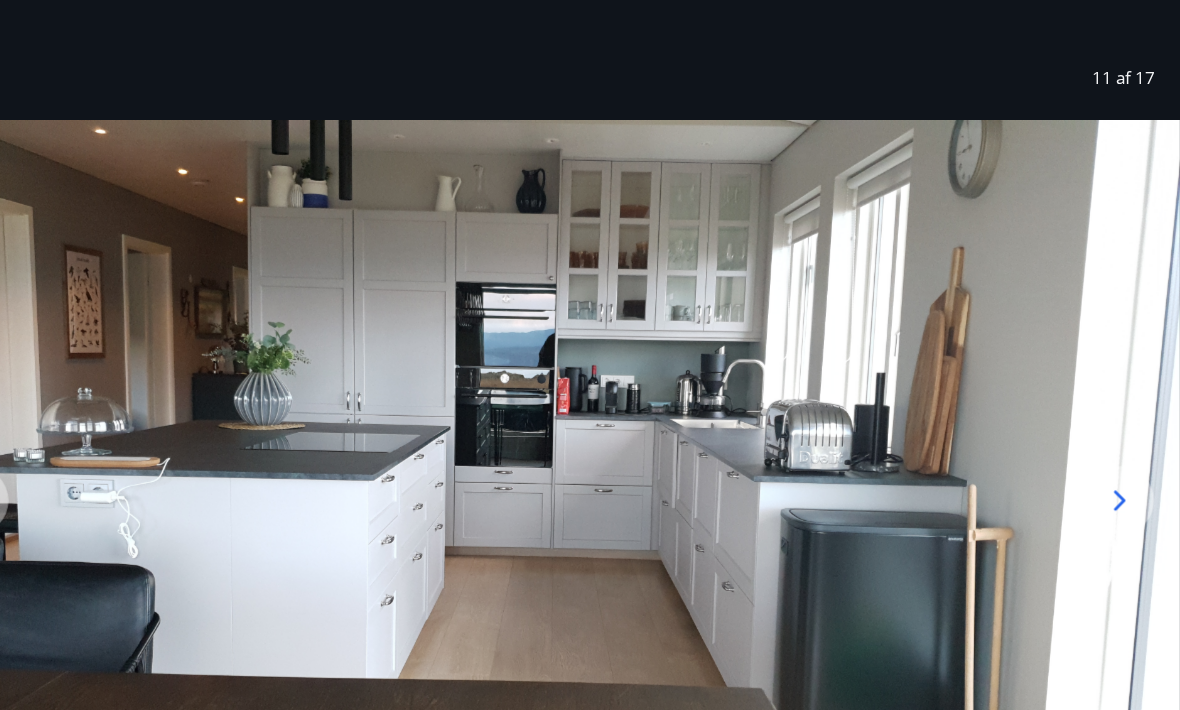 click 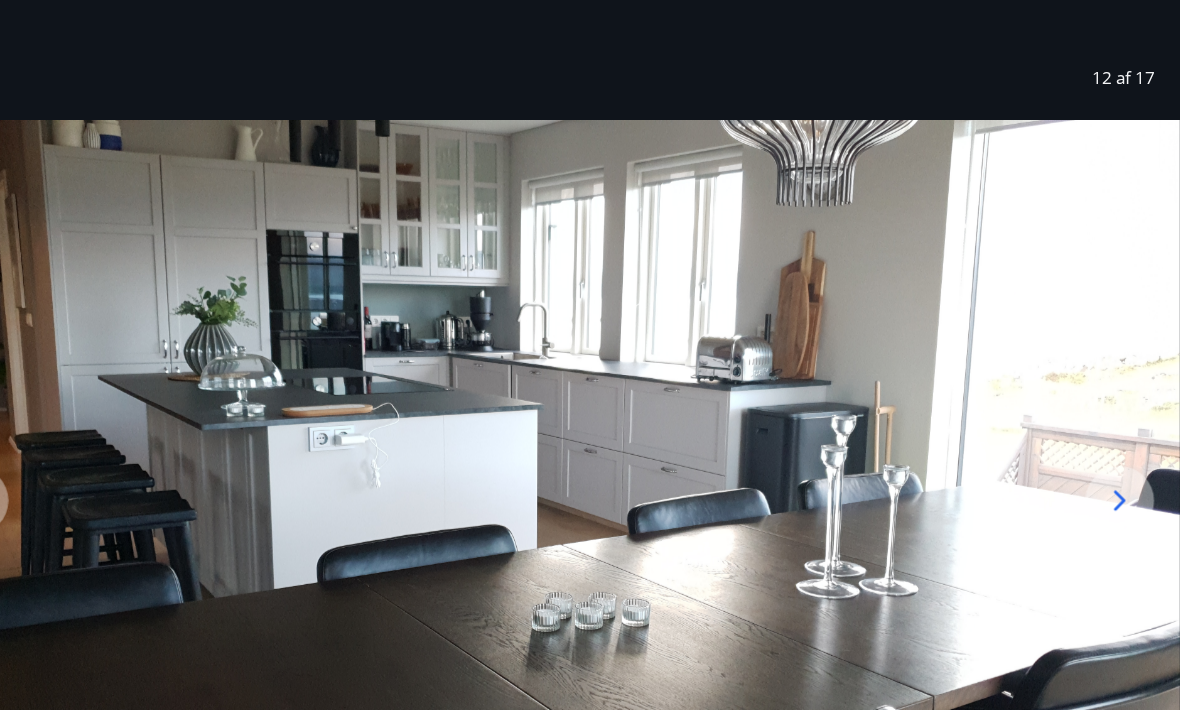 click 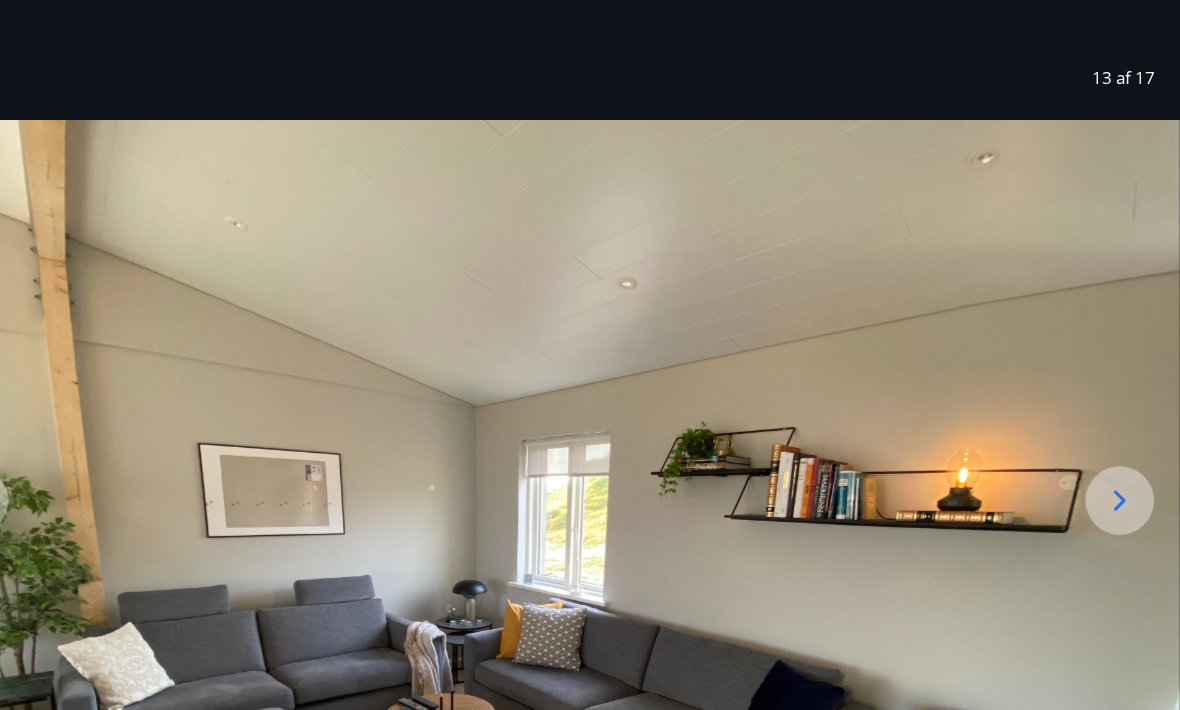 click 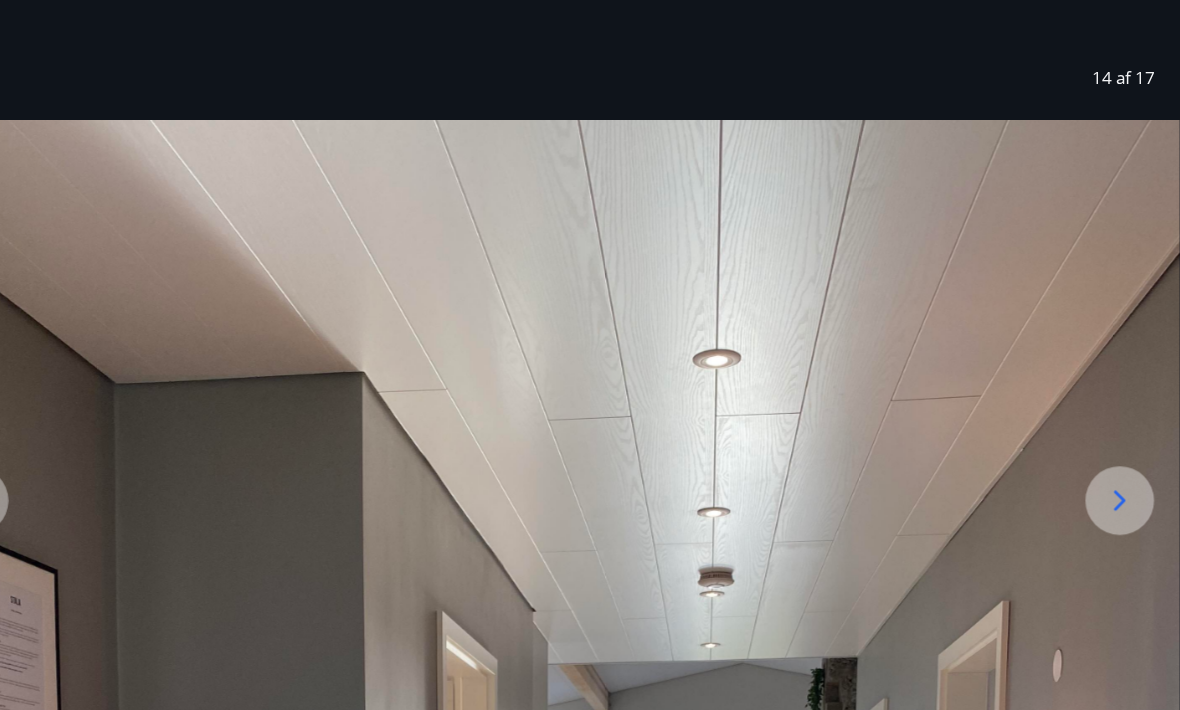 click at bounding box center [1124, 467] 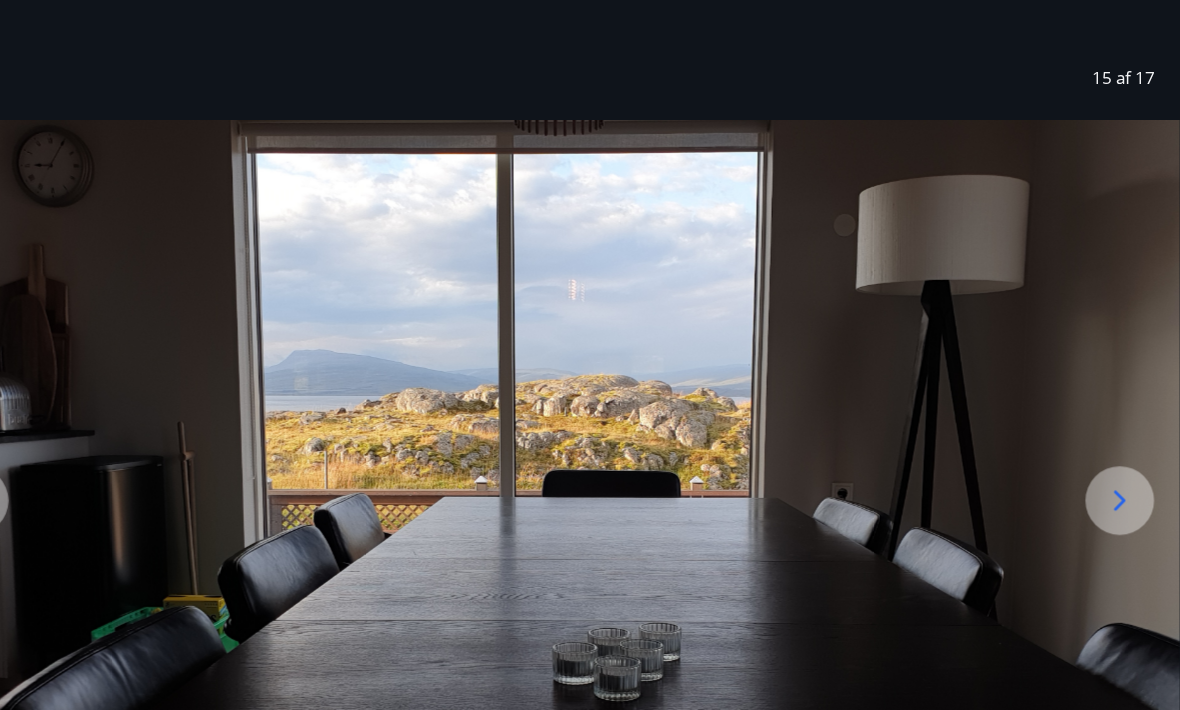 click at bounding box center [1124, 467] 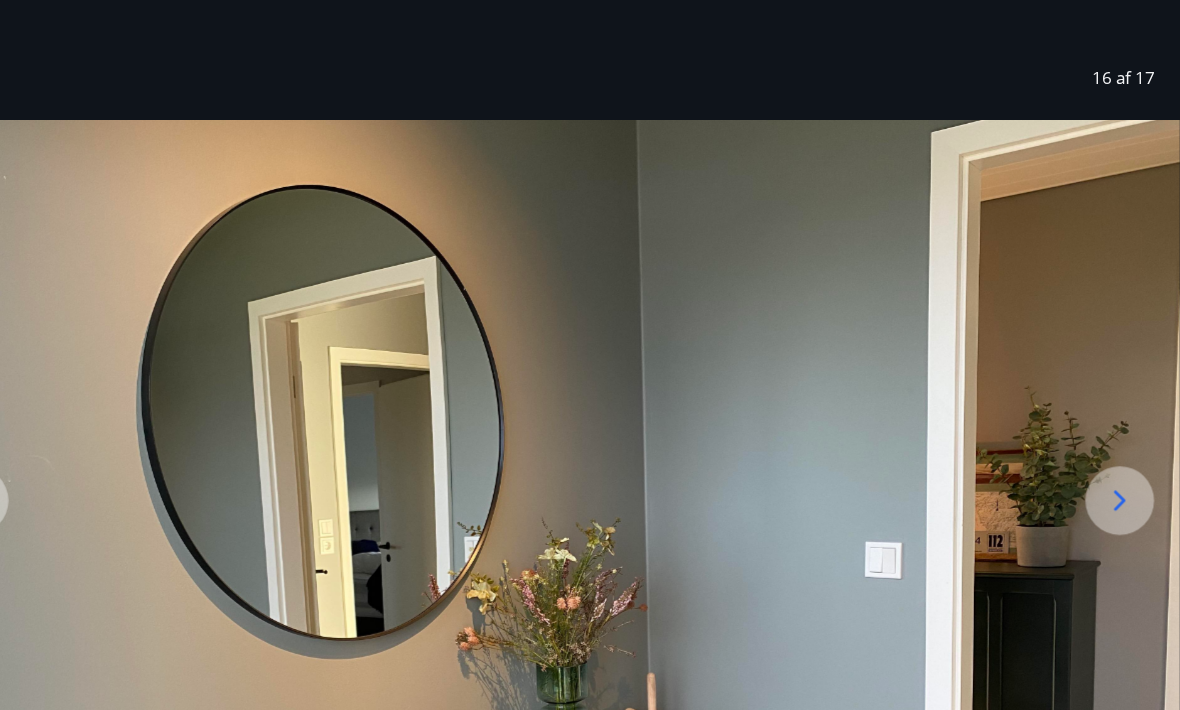 click at bounding box center (1124, 467) 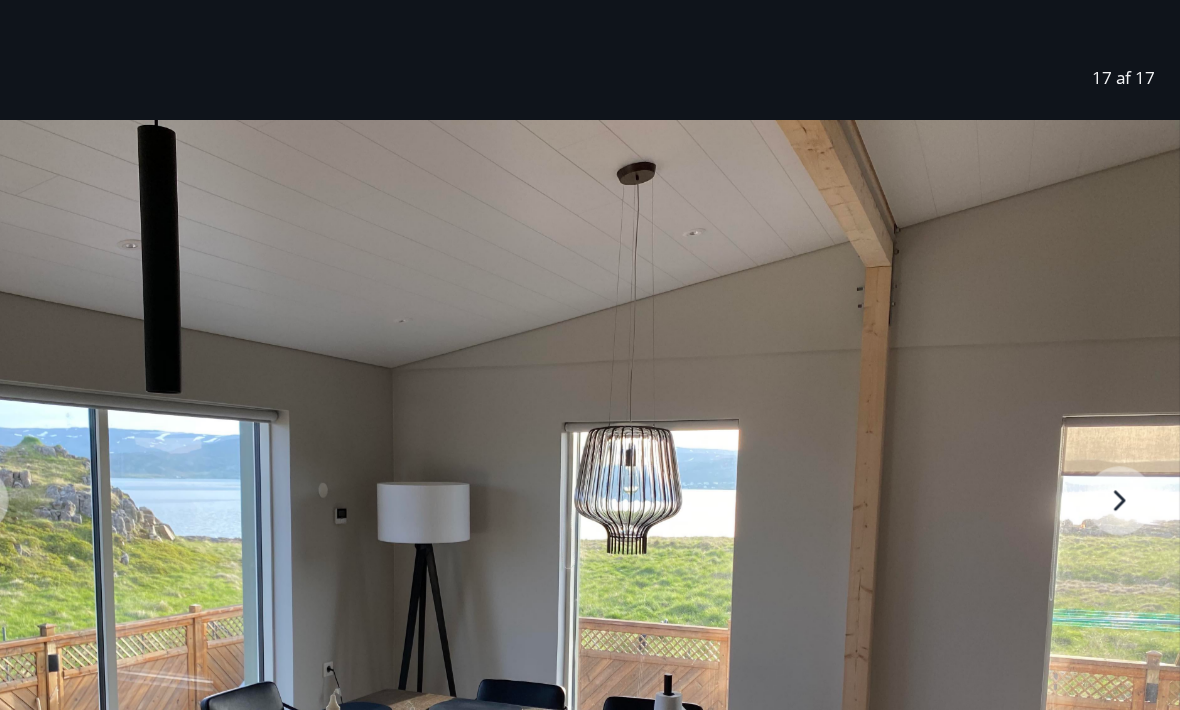 click at bounding box center [590, 554] 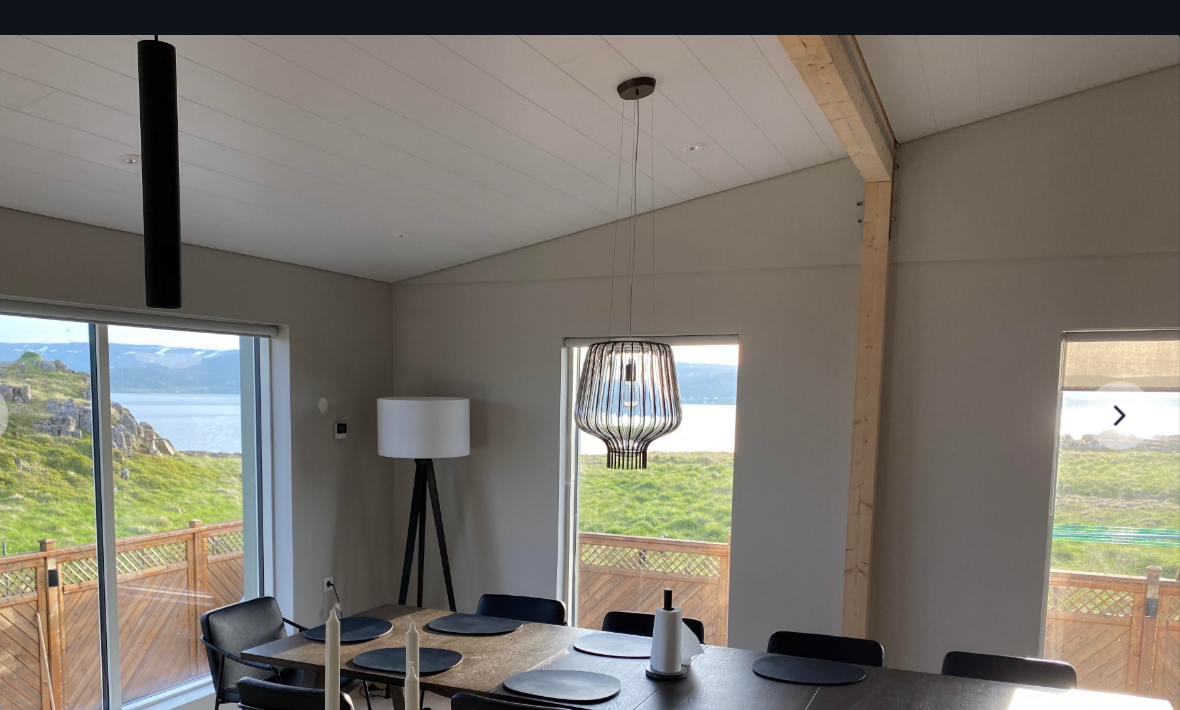 click at bounding box center (590, 474) 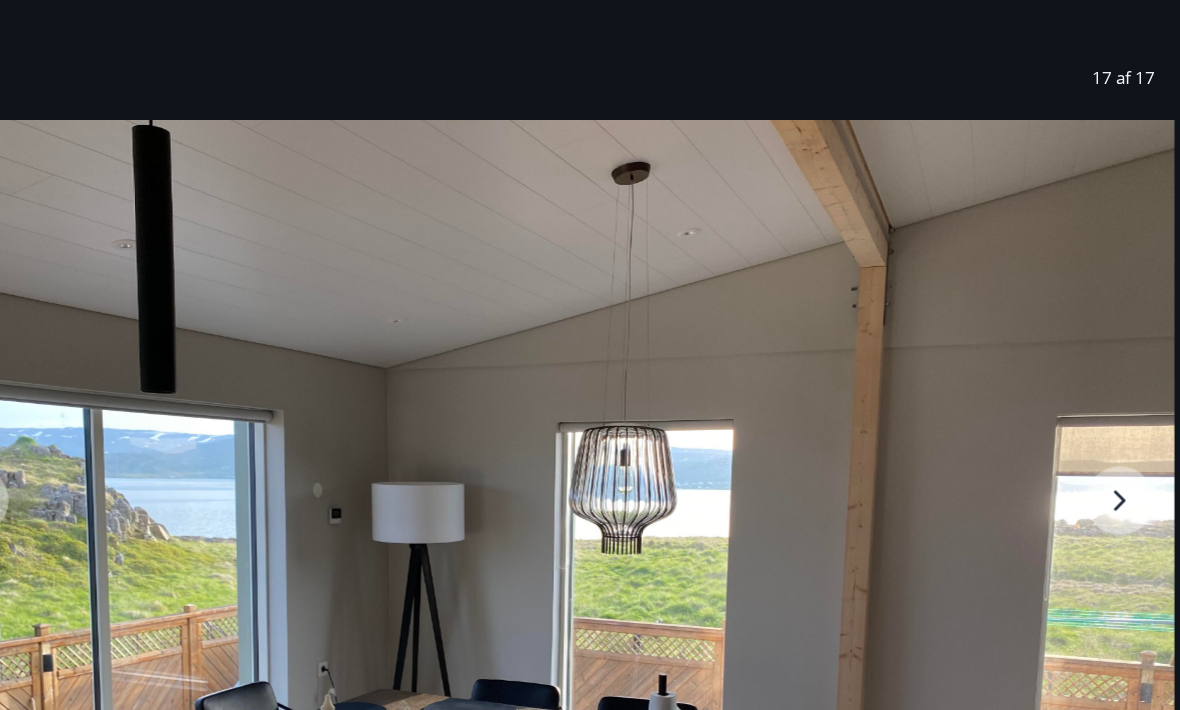 scroll, scrollTop: 0, scrollLeft: 0, axis: both 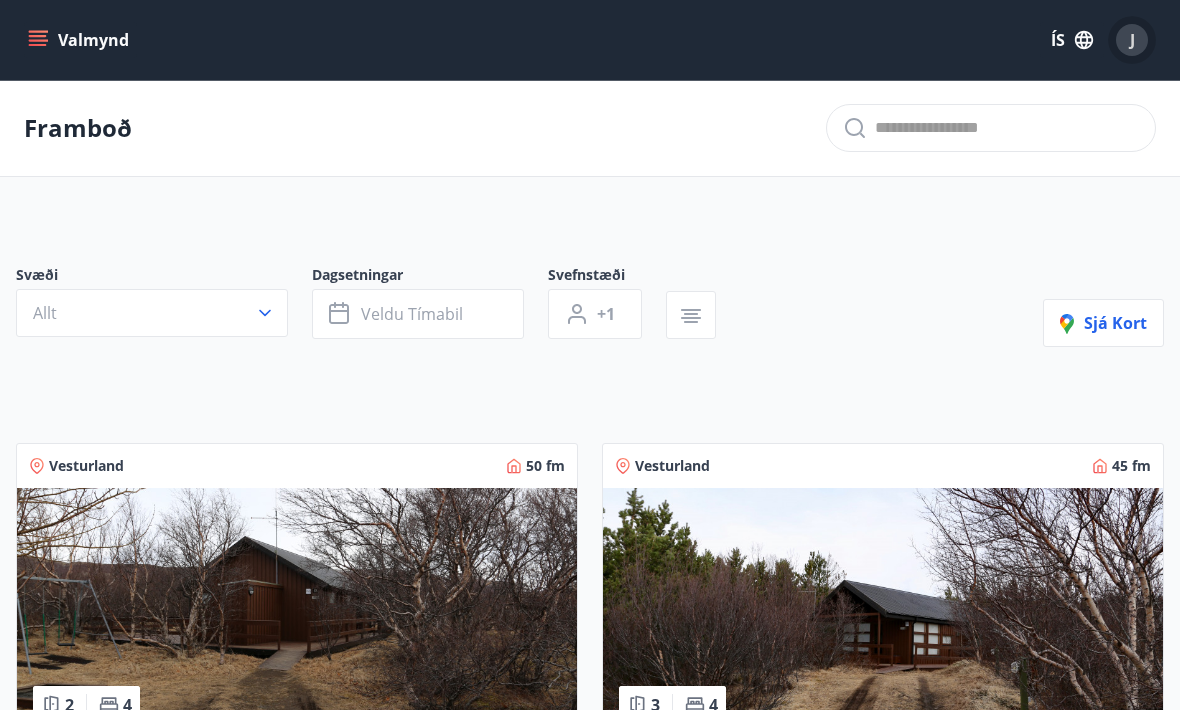 click on "J" at bounding box center (1132, 40) 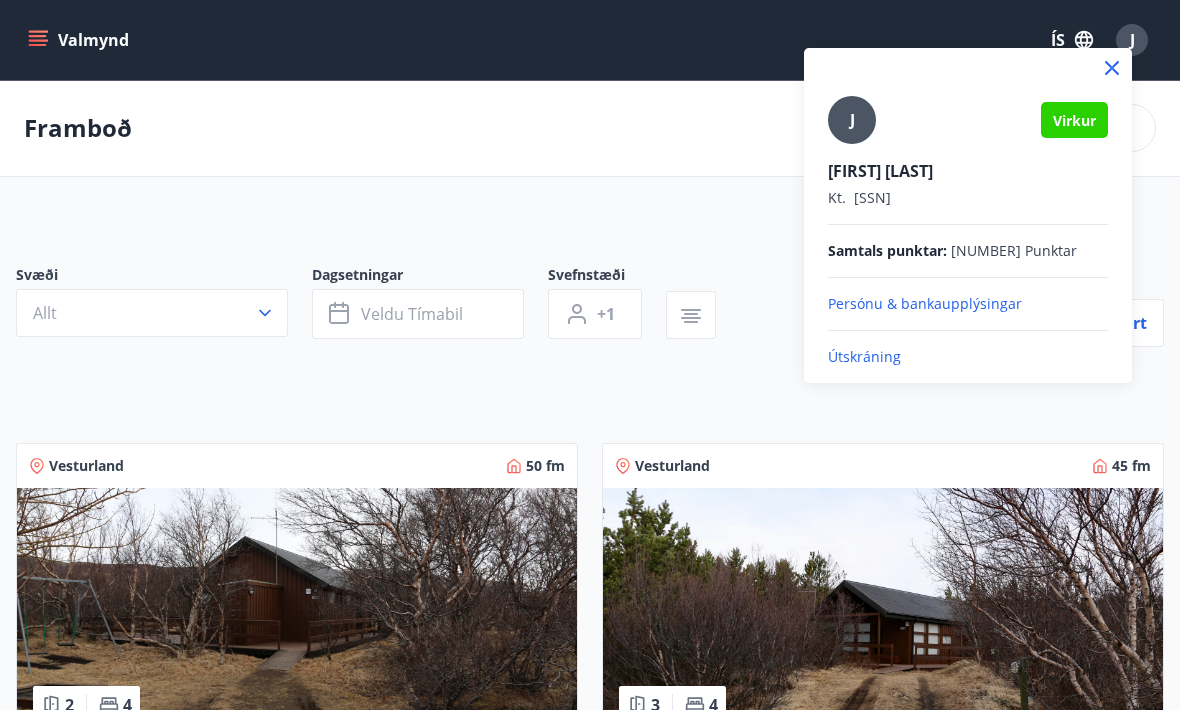 click on "Útskráning" at bounding box center (968, 357) 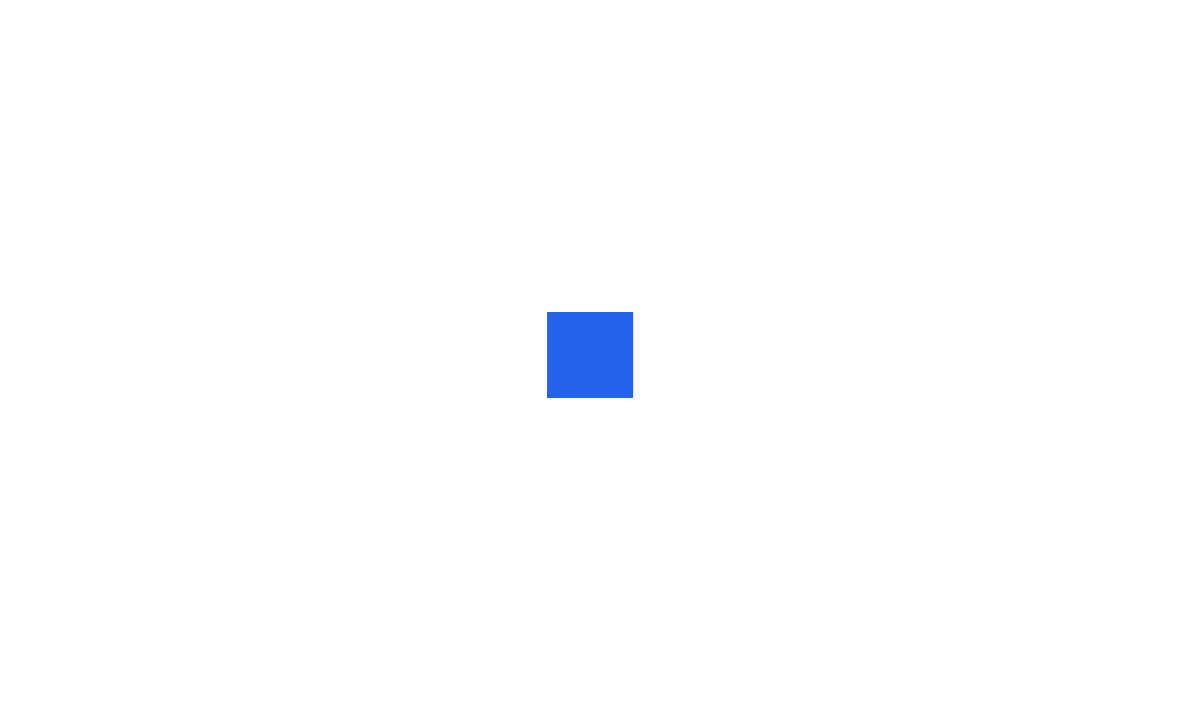 scroll, scrollTop: 0, scrollLeft: 0, axis: both 